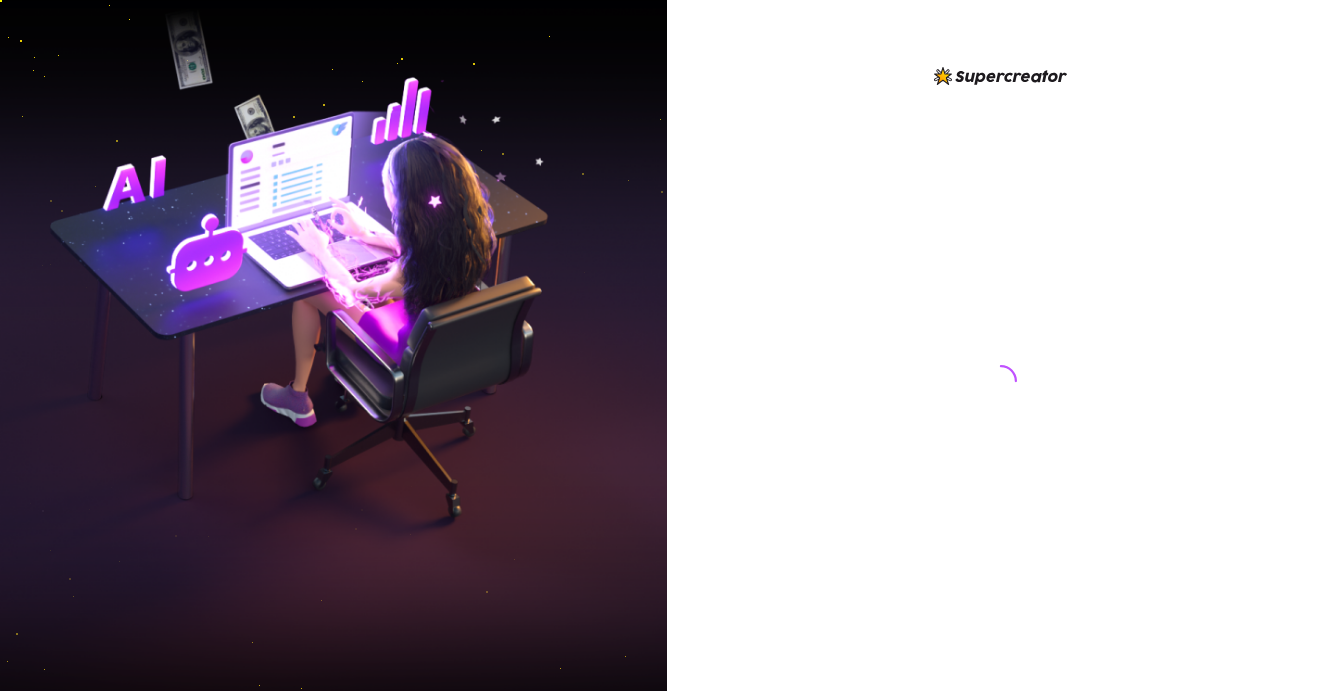 scroll, scrollTop: 0, scrollLeft: 0, axis: both 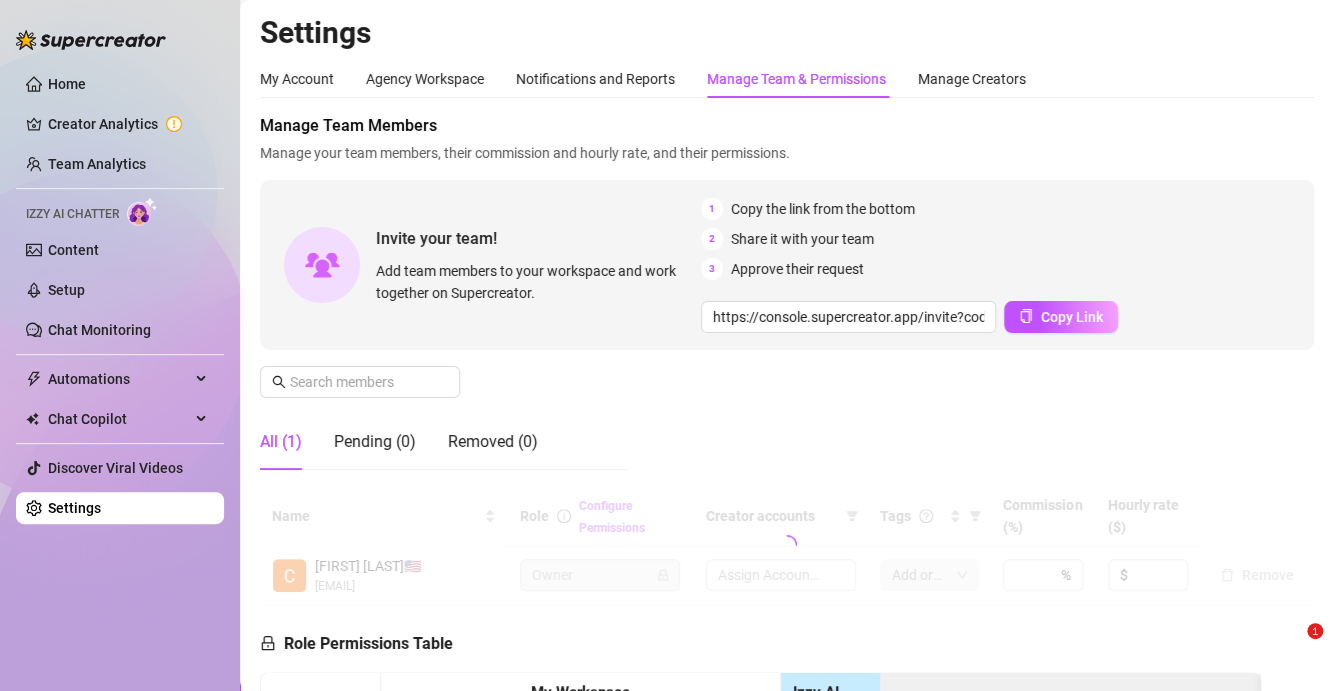 type on "https://console.supercreator.app/invite?code=WqMwg6v3n1cOq0ZCwUzmmFVv36R2&workspace=Fozzy%20" 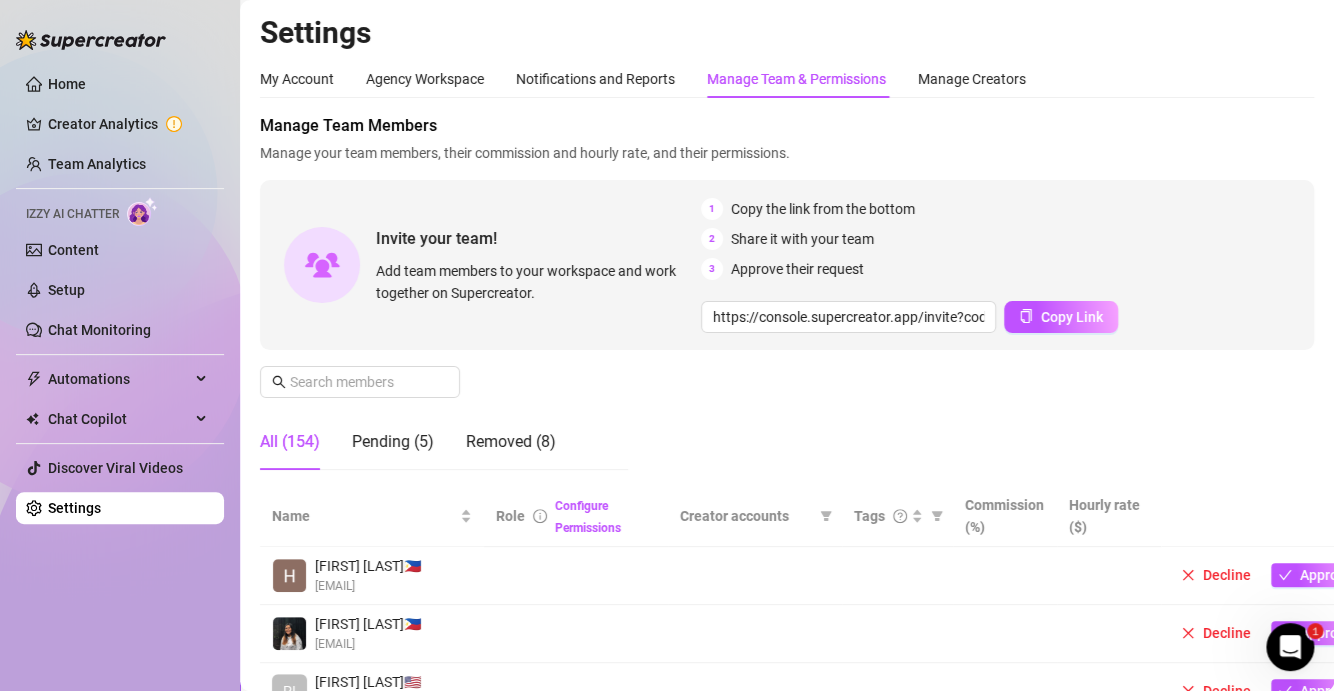 scroll, scrollTop: 0, scrollLeft: 0, axis: both 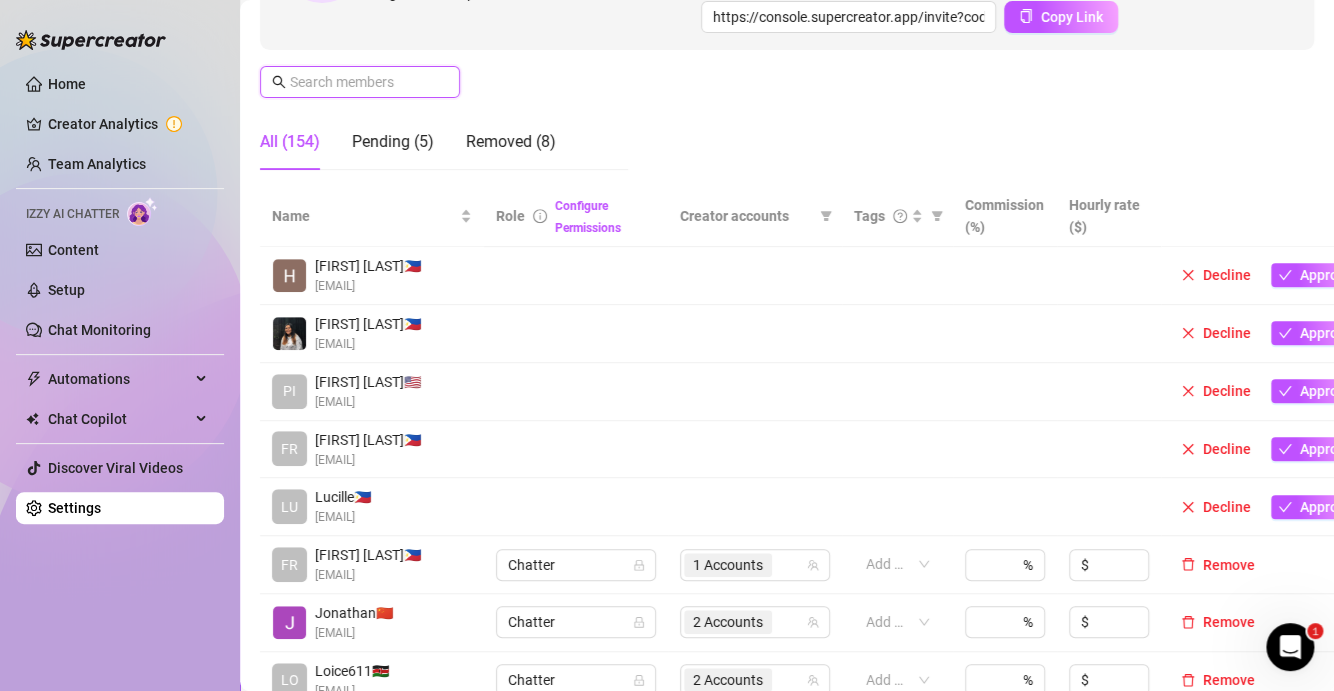 click at bounding box center (361, 82) 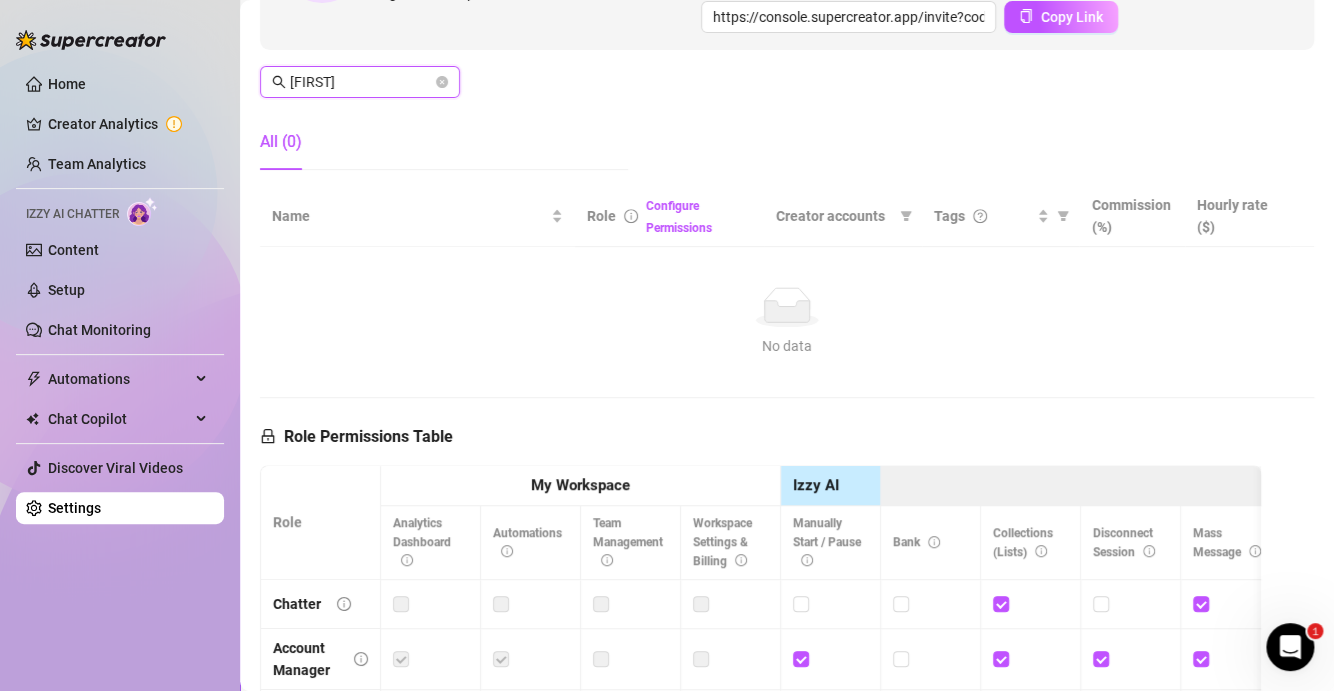 type on "bry" 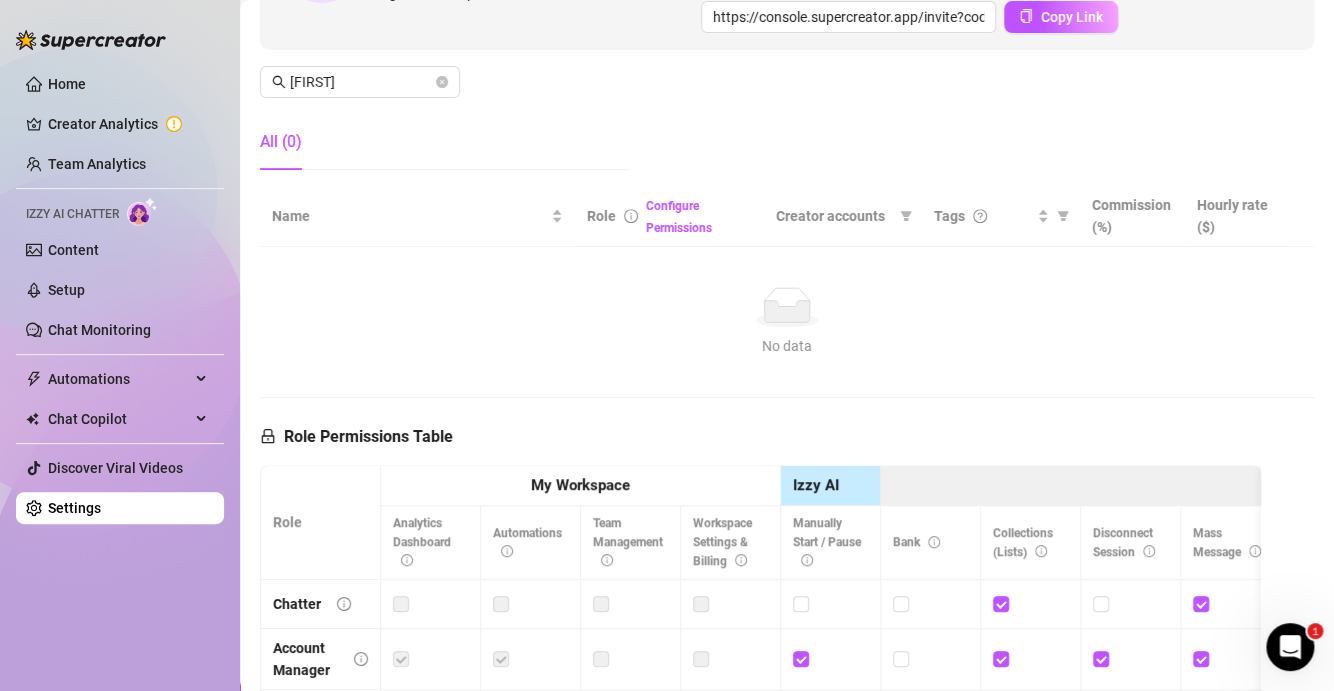 click on "No data" at bounding box center (787, 307) 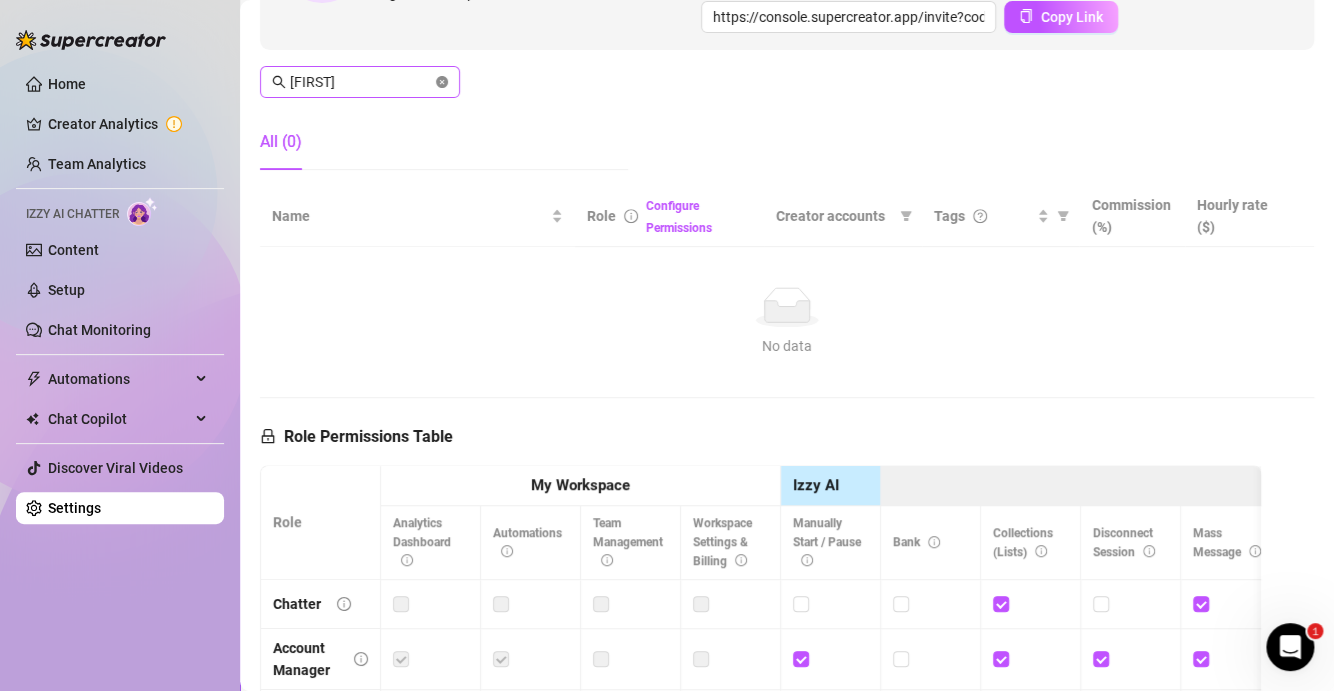 click 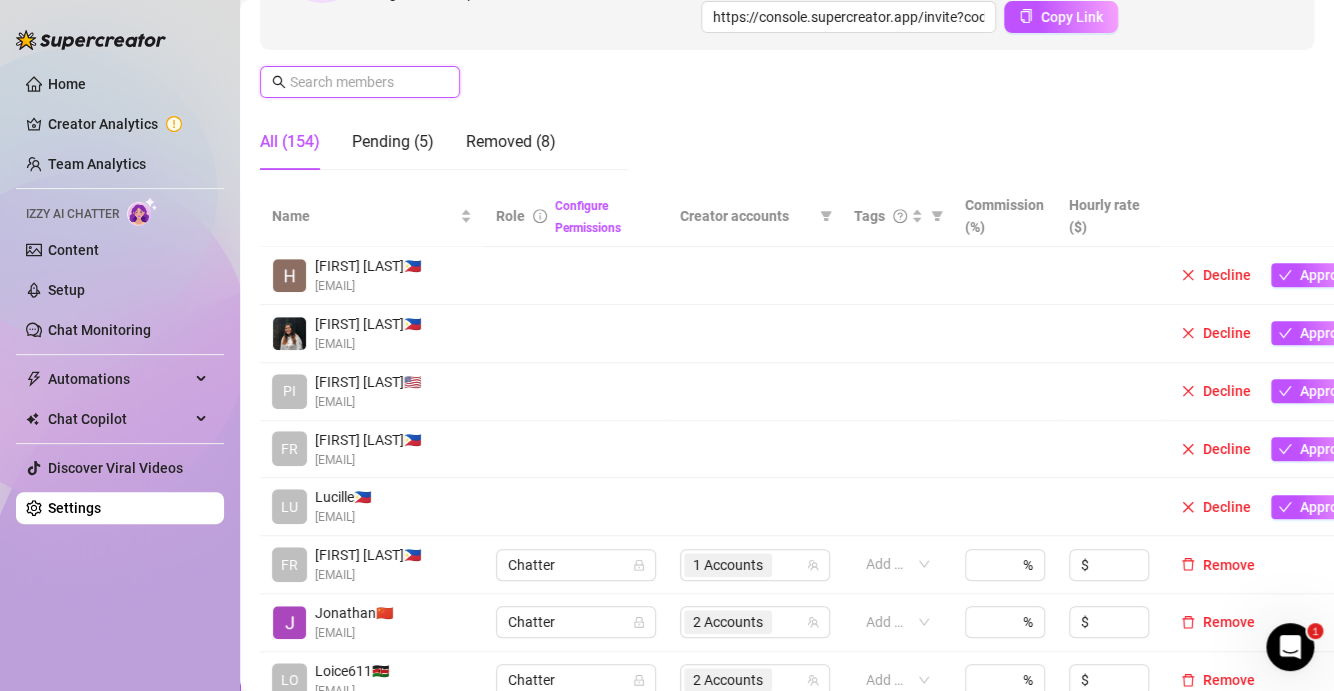 paste on "bryangallegadimaano@gmail.com" 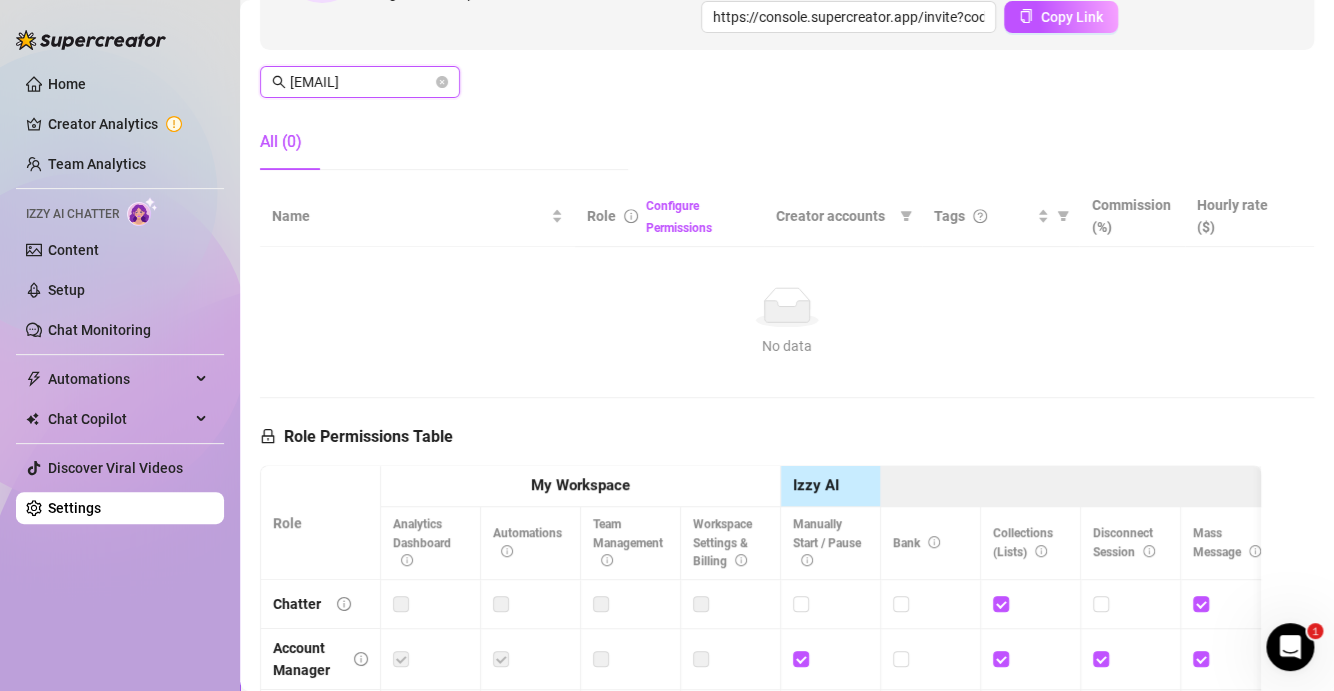 scroll, scrollTop: 0, scrollLeft: 70, axis: horizontal 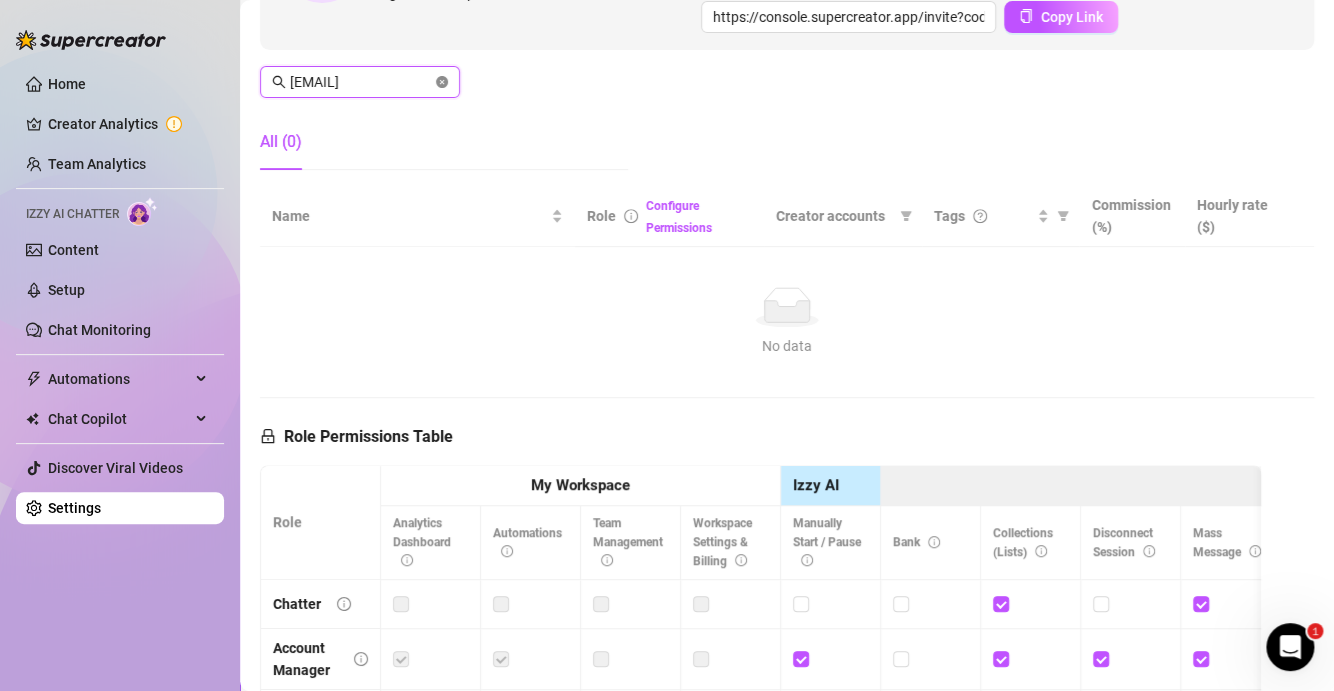click 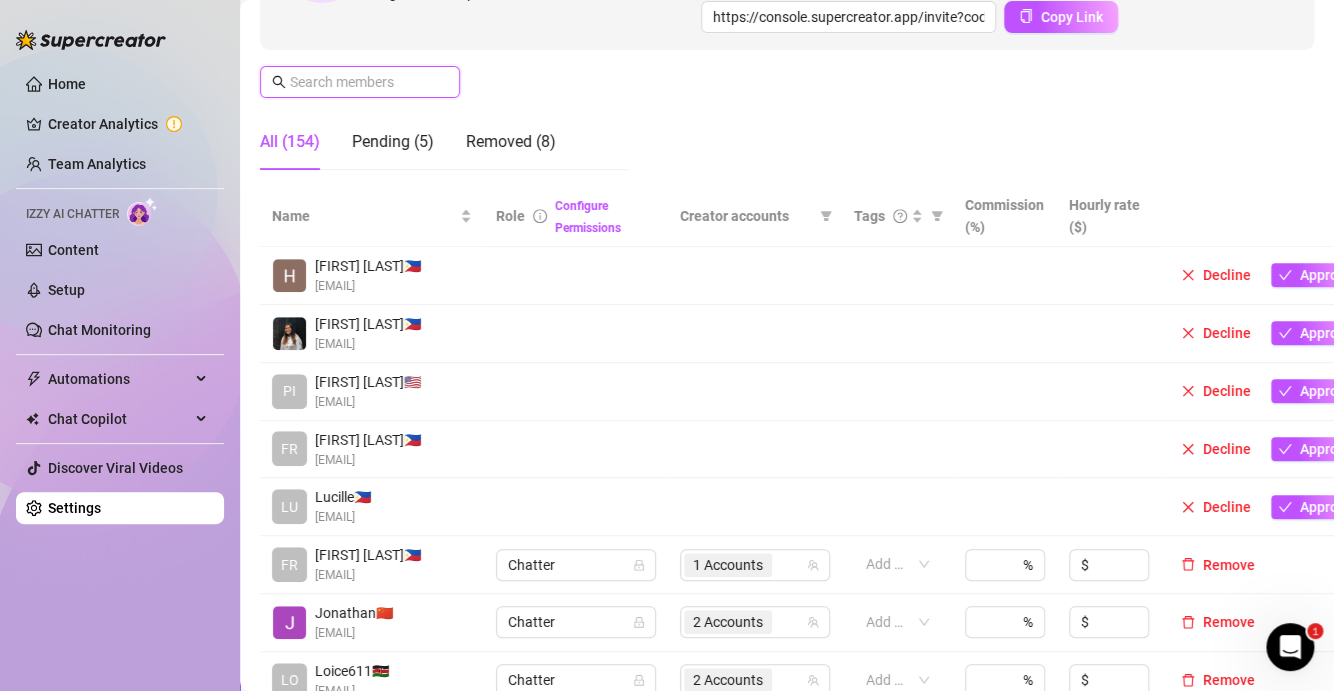 scroll, scrollTop: 0, scrollLeft: 0, axis: both 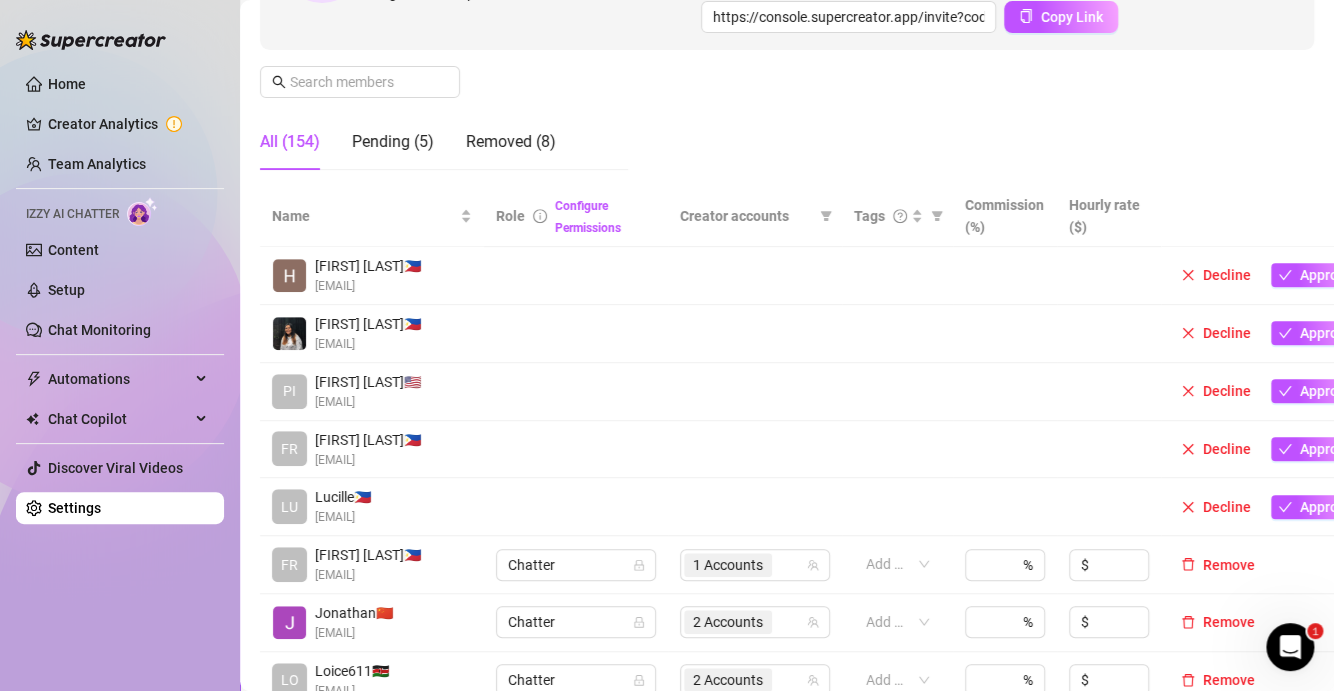 drag, startPoint x: 1076, startPoint y: 144, endPoint x: 881, endPoint y: 147, distance: 195.02307 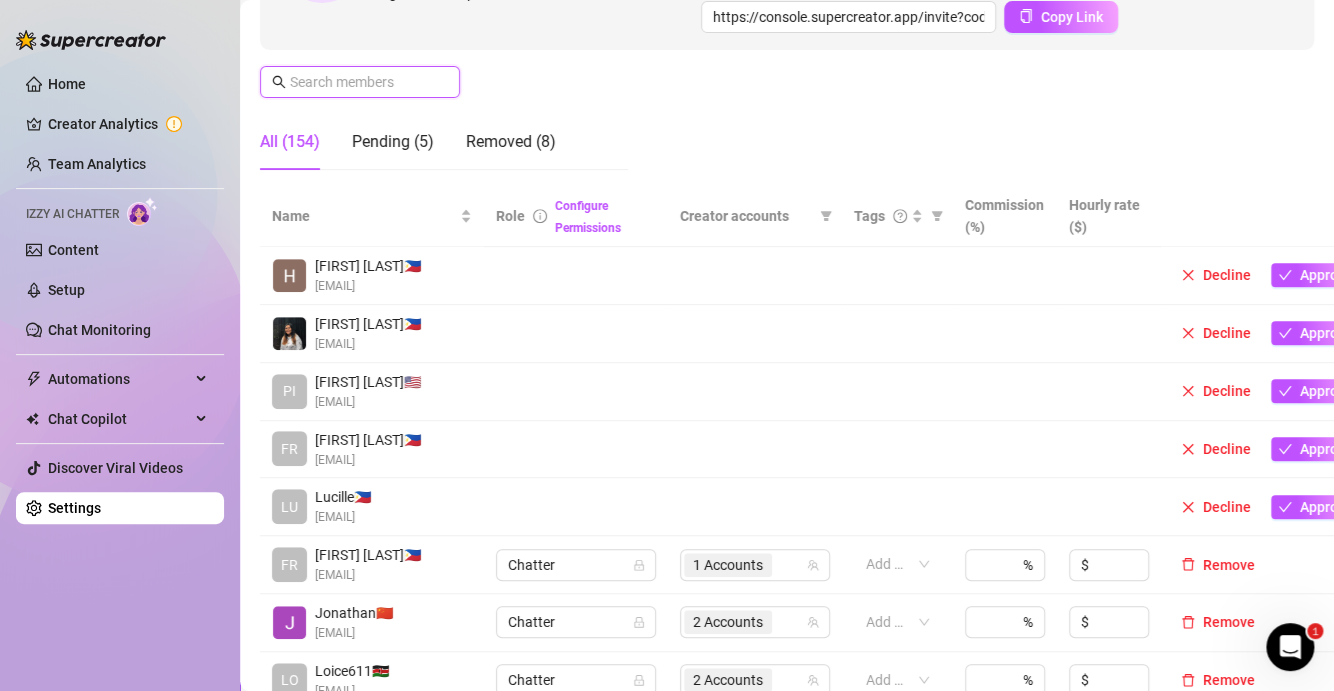 click at bounding box center [361, 82] 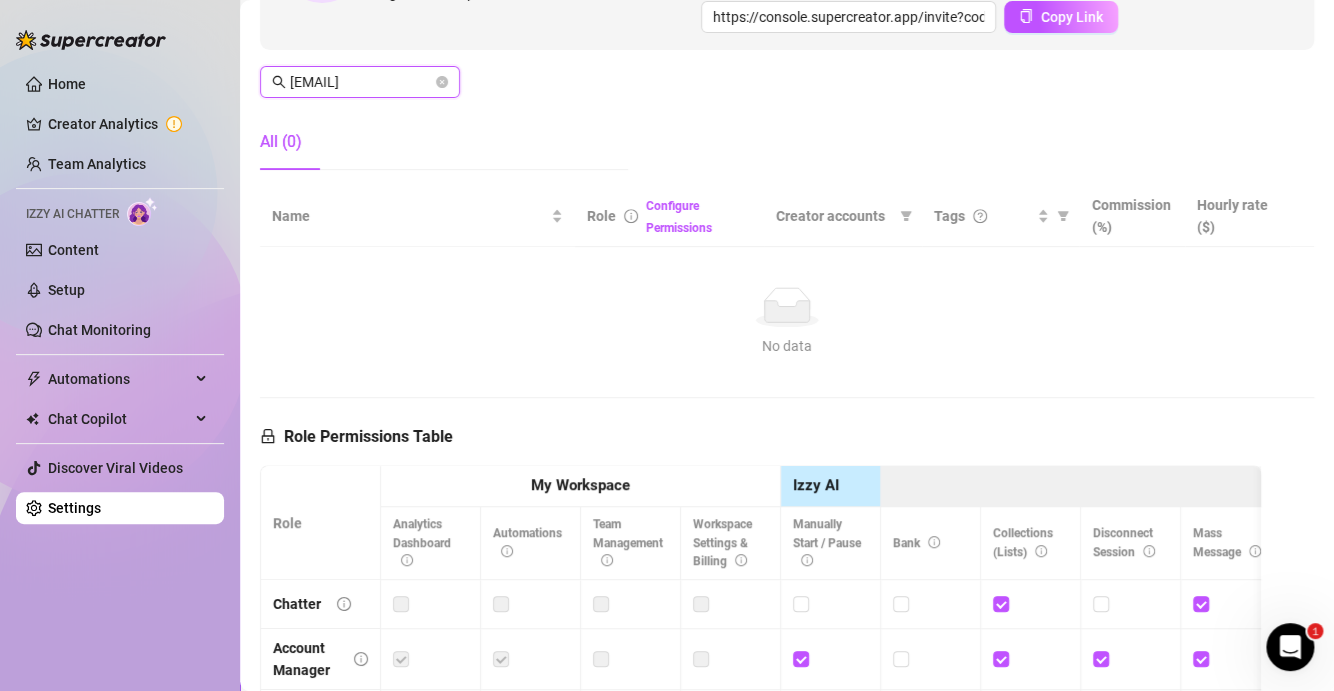 scroll, scrollTop: 0, scrollLeft: 70, axis: horizontal 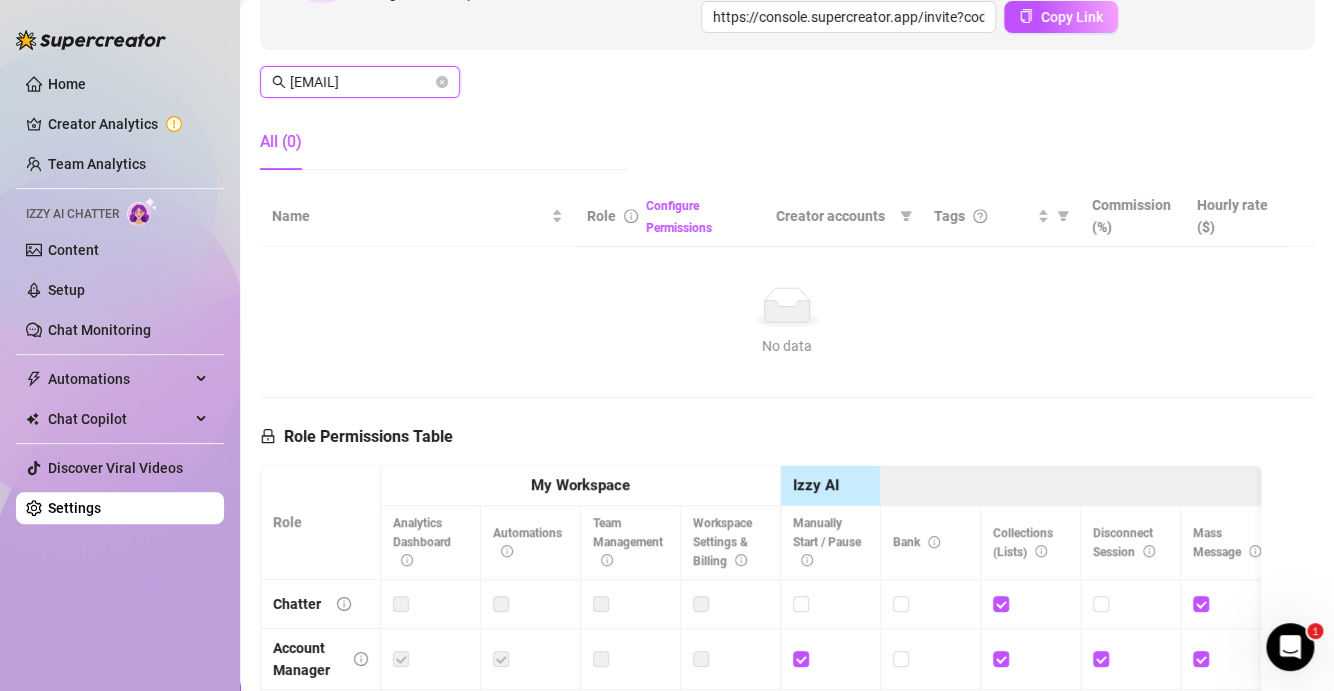 type on "bryangallegadimaano@gmail.com" 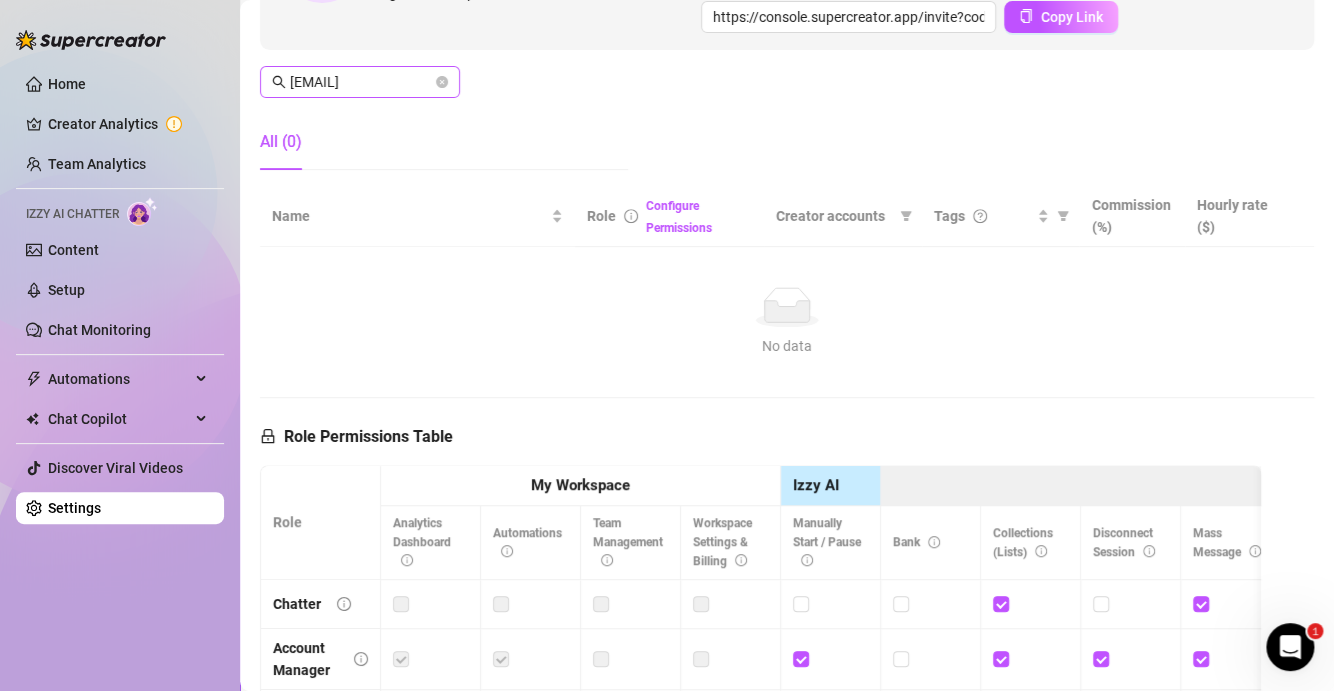 click on "bryangallegadimaano@gmail.com" at bounding box center [360, 82] 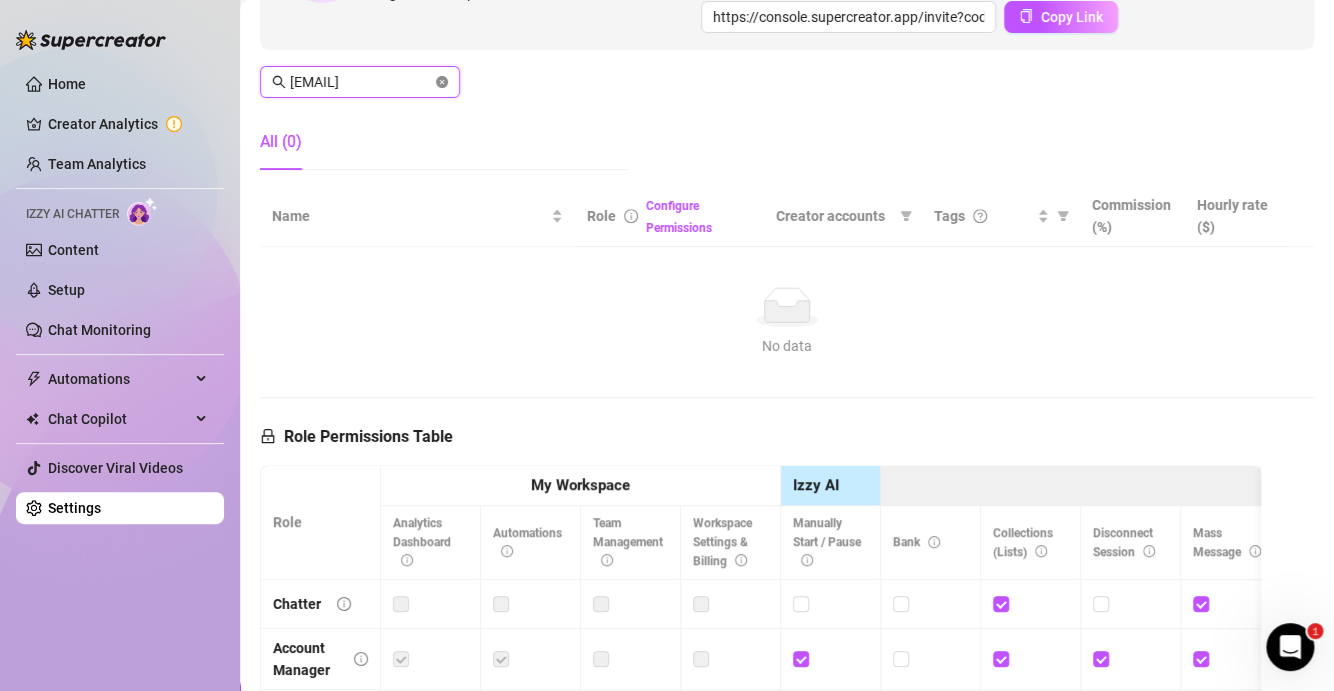 scroll, scrollTop: 0, scrollLeft: 70, axis: horizontal 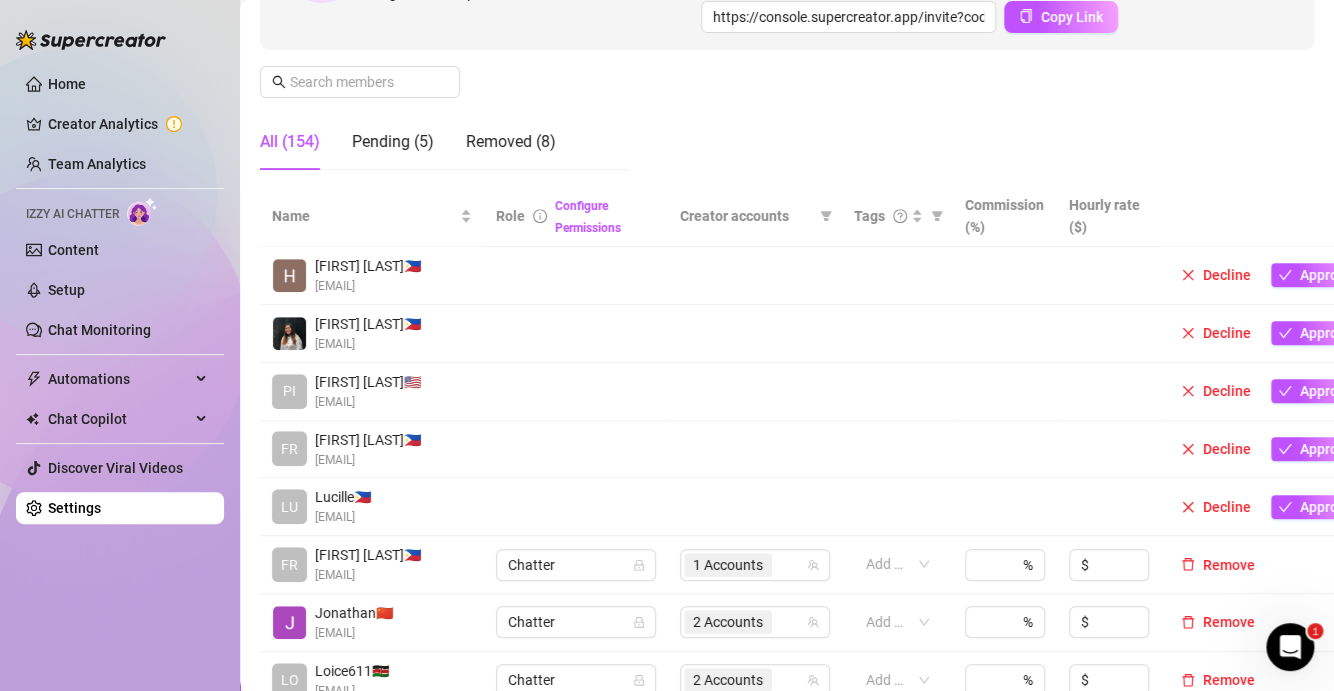 click on "Manage Team Members Manage your team members, their commission and hourly rate, and their permissions. Invite your team! Add team members to your workspace and work together on Supercreator. 1 Copy the link from the bottom 2 Share it with your team 3 Approve their request https://console.supercreator.app/invite?code=WqMwg6v3n1cOq0ZCwUzmmFVv36R2&workspace=Fozzy%20 Copy Link All (154) Pending (5) Removed (8)" at bounding box center (787, 0) 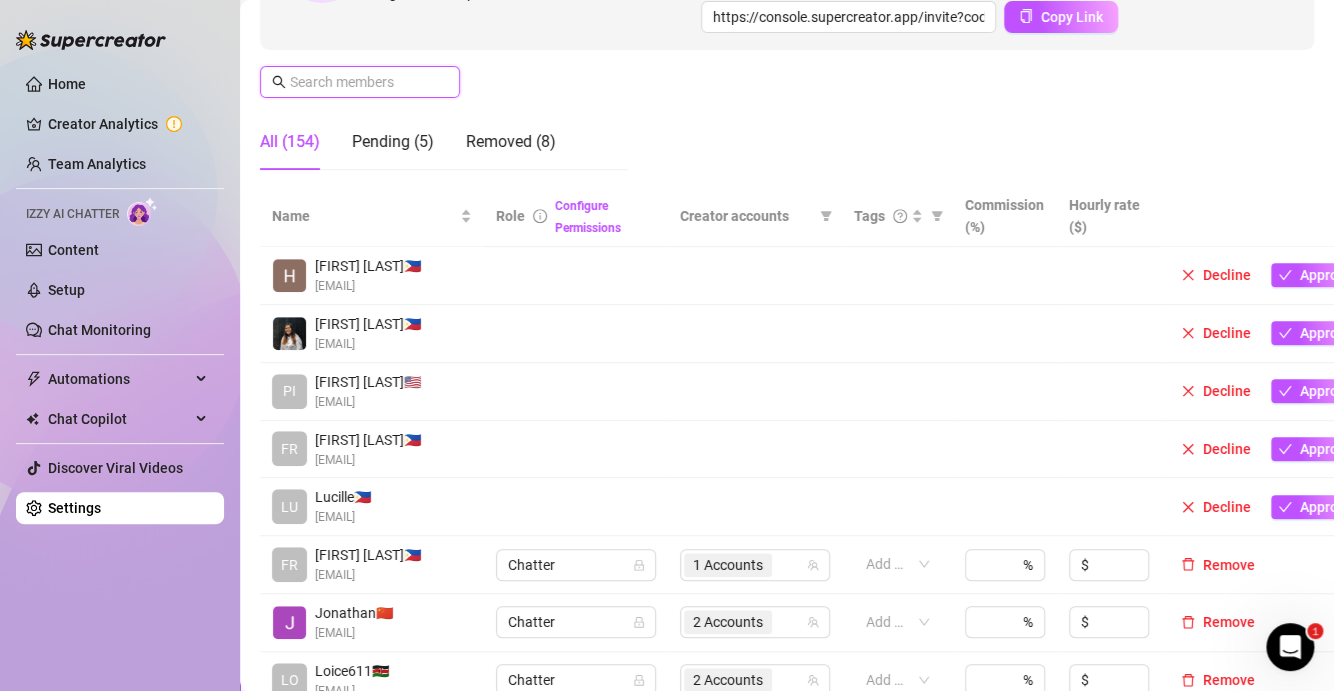click at bounding box center (361, 82) 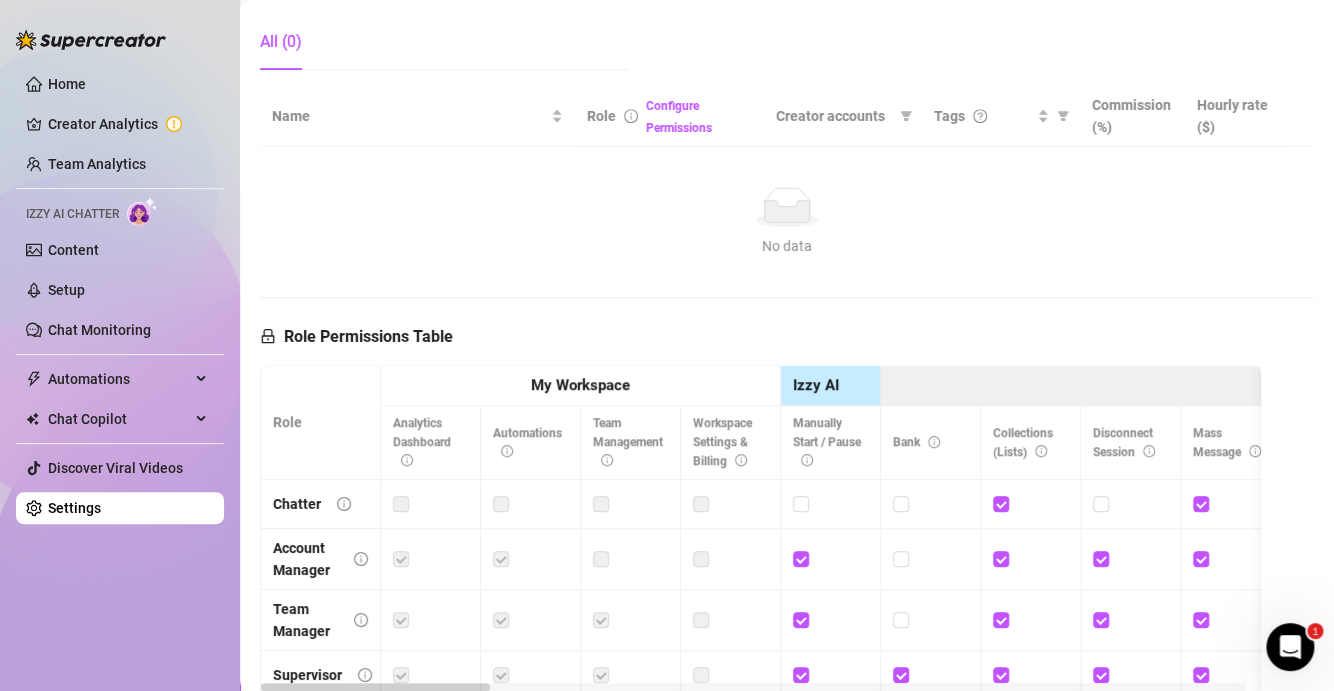 scroll, scrollTop: 600, scrollLeft: 0, axis: vertical 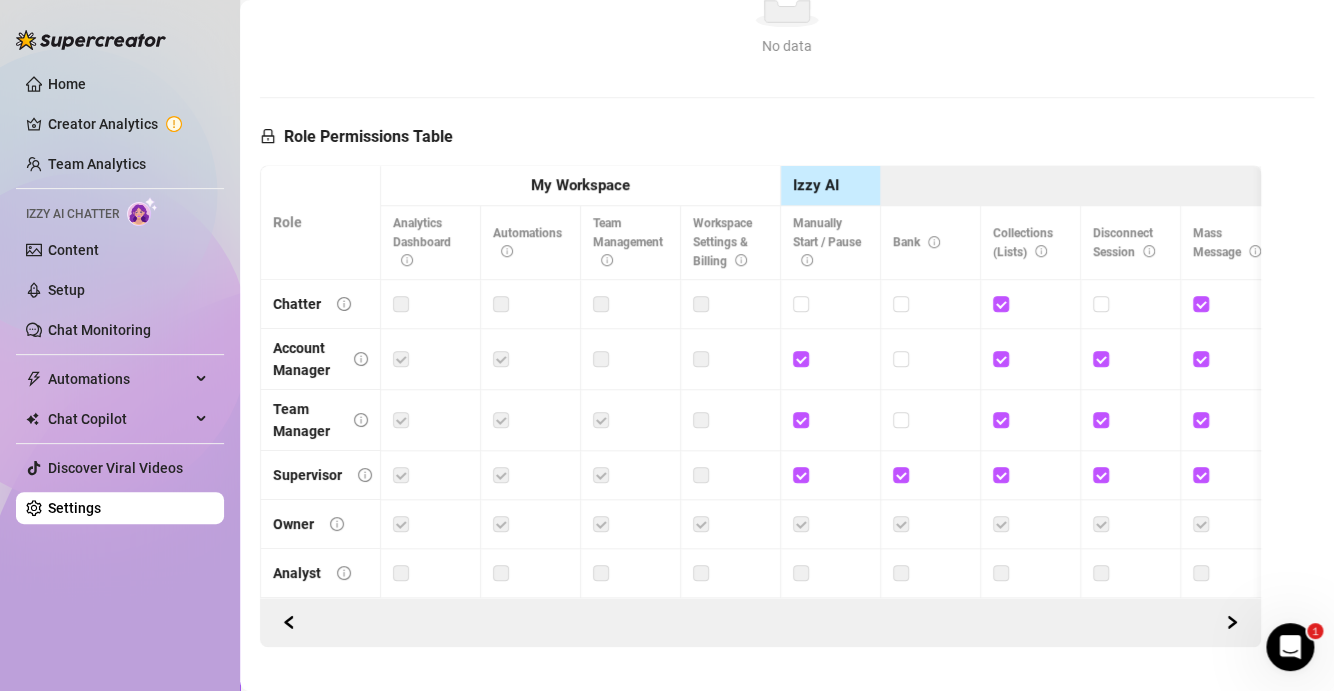 type on "bryan" 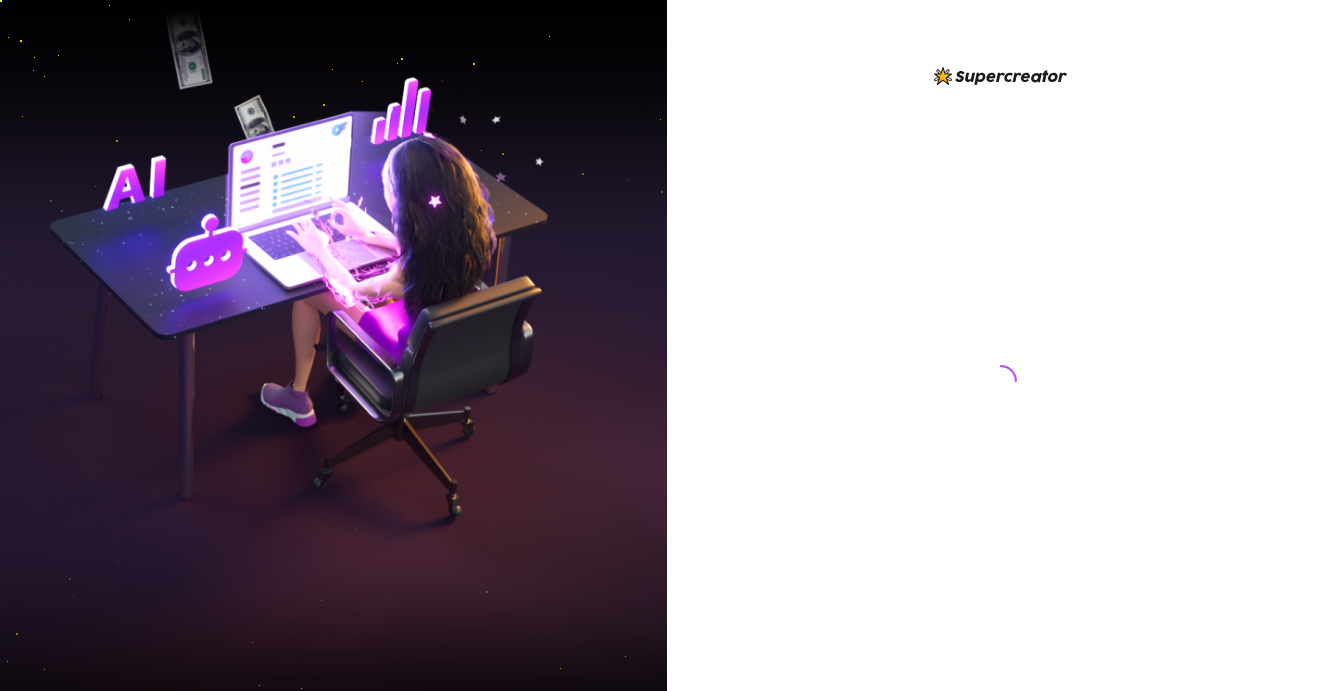 scroll, scrollTop: 0, scrollLeft: 0, axis: both 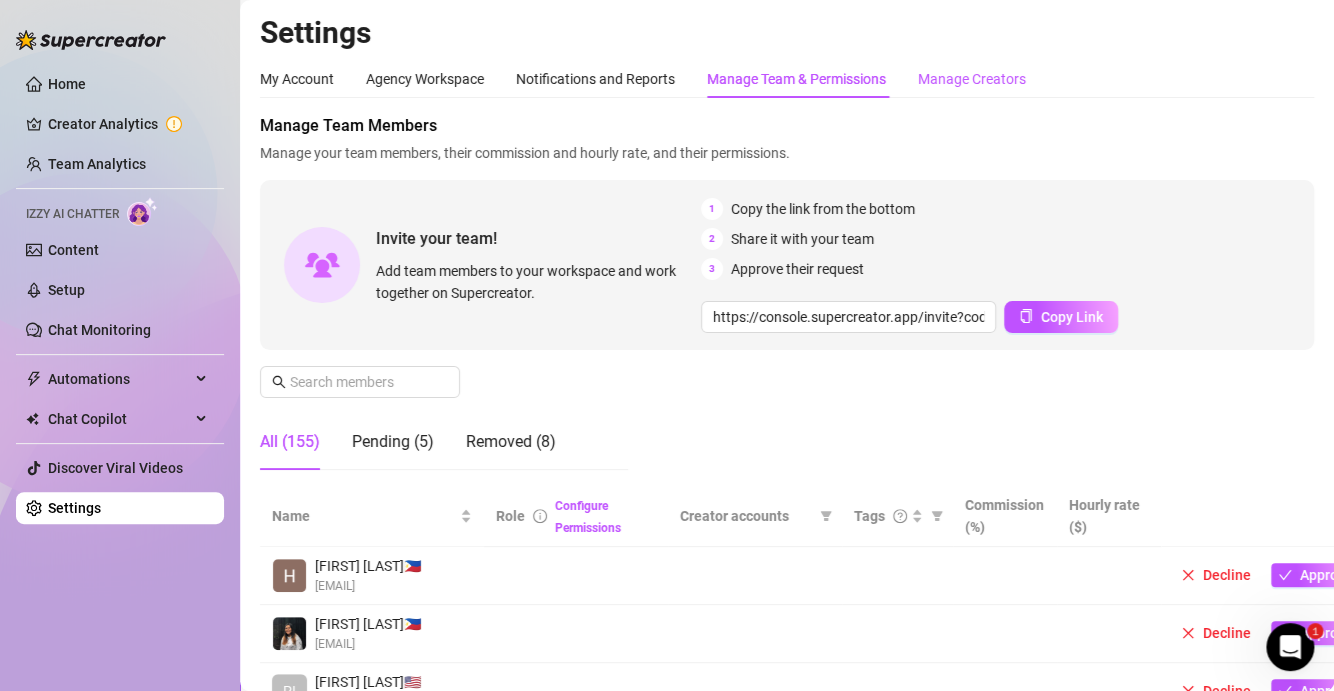 click on "Manage Creators" at bounding box center (972, 79) 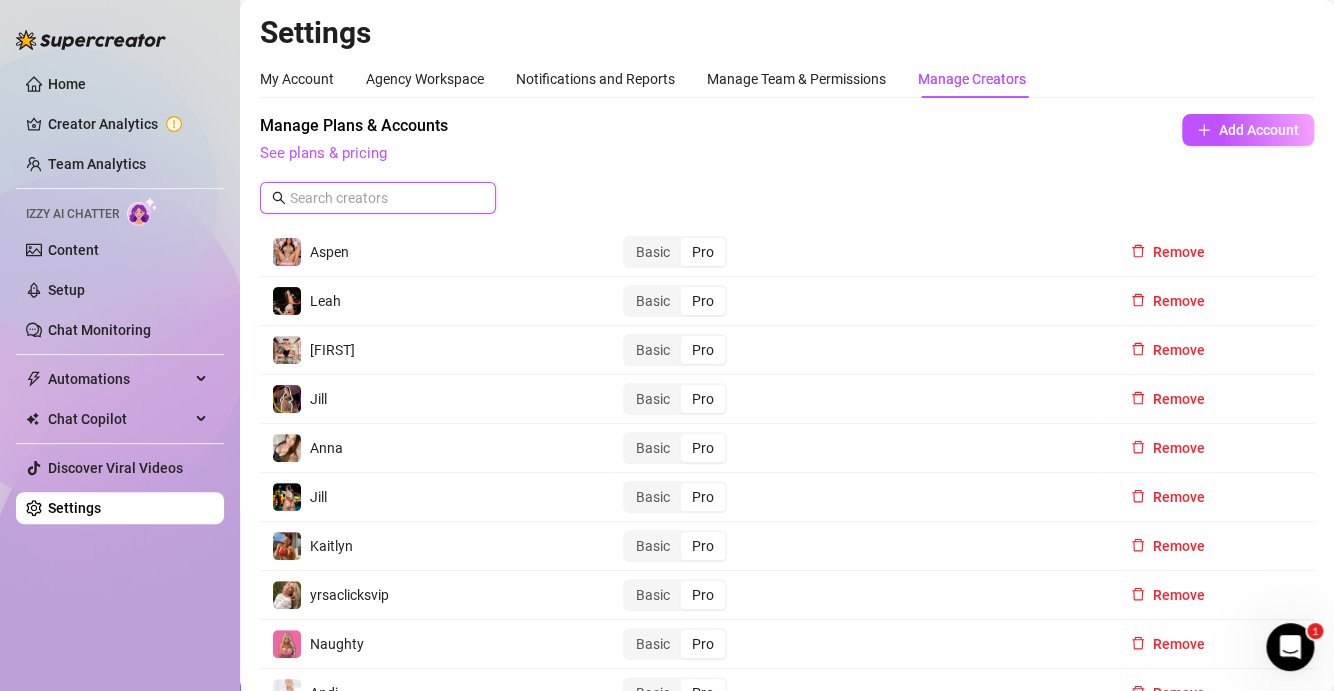 click at bounding box center (379, 198) 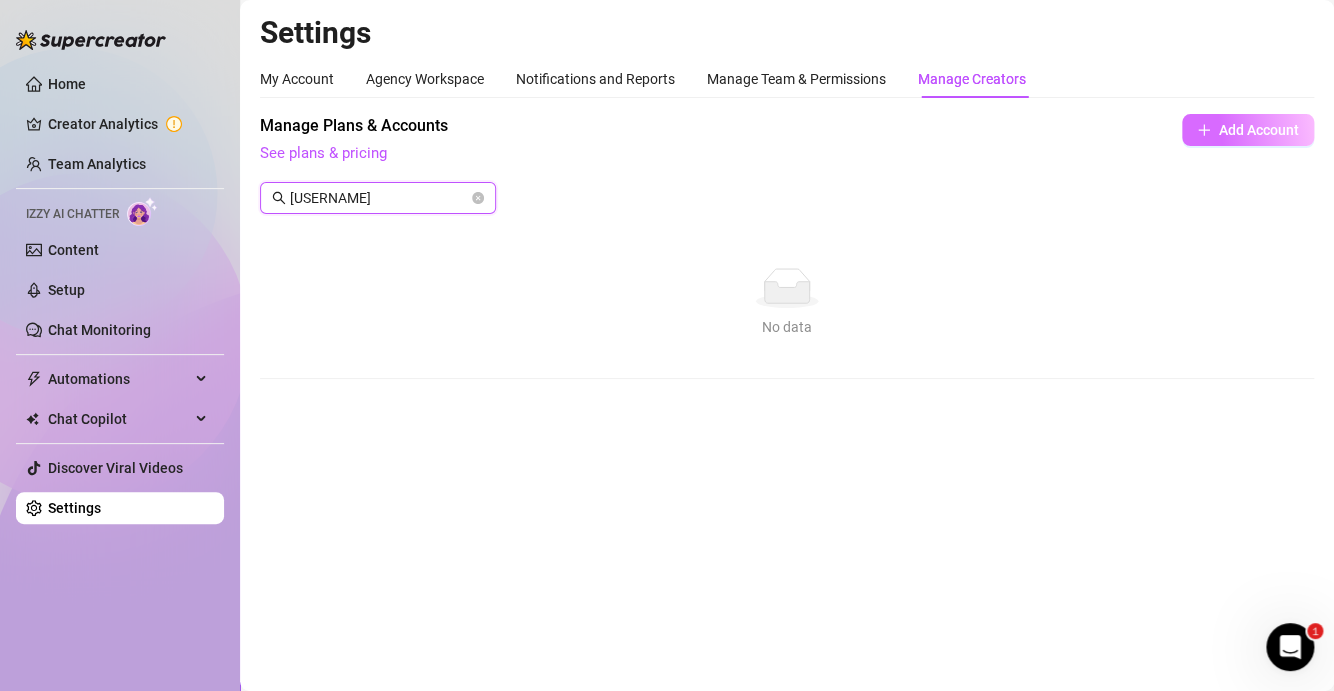type on "missjtuckss" 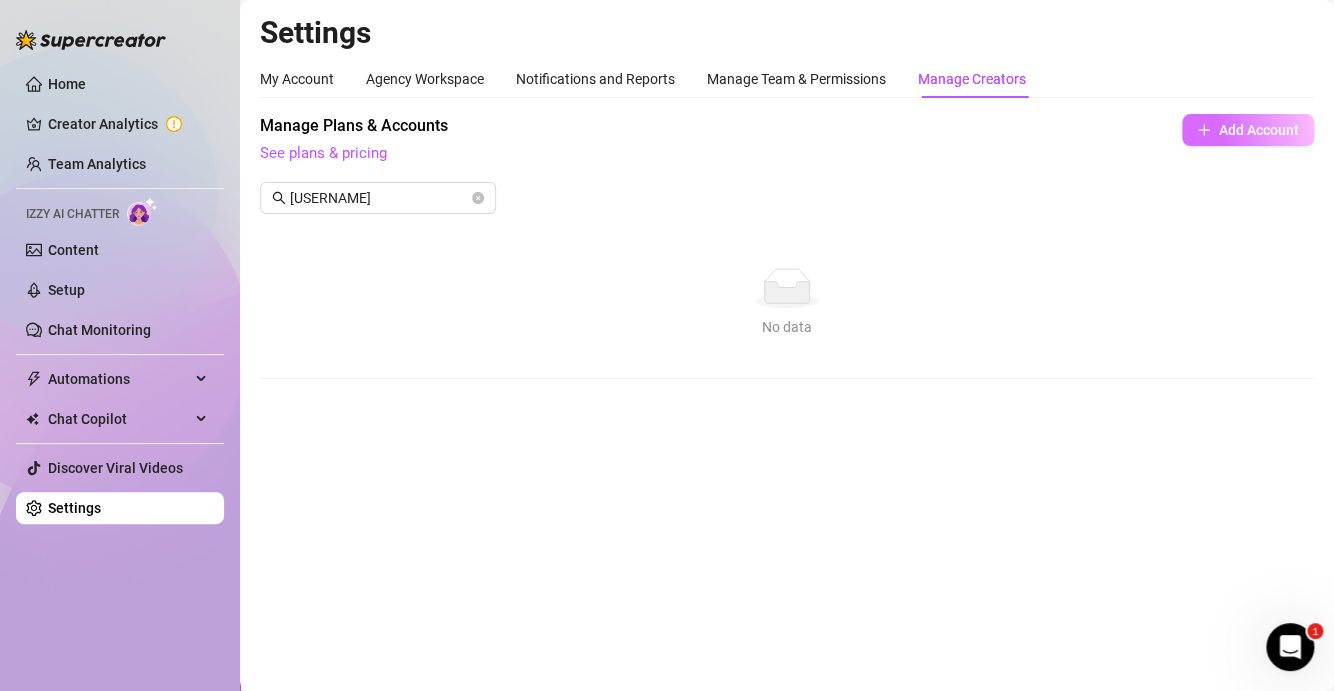click on "Add Account" at bounding box center [1248, 130] 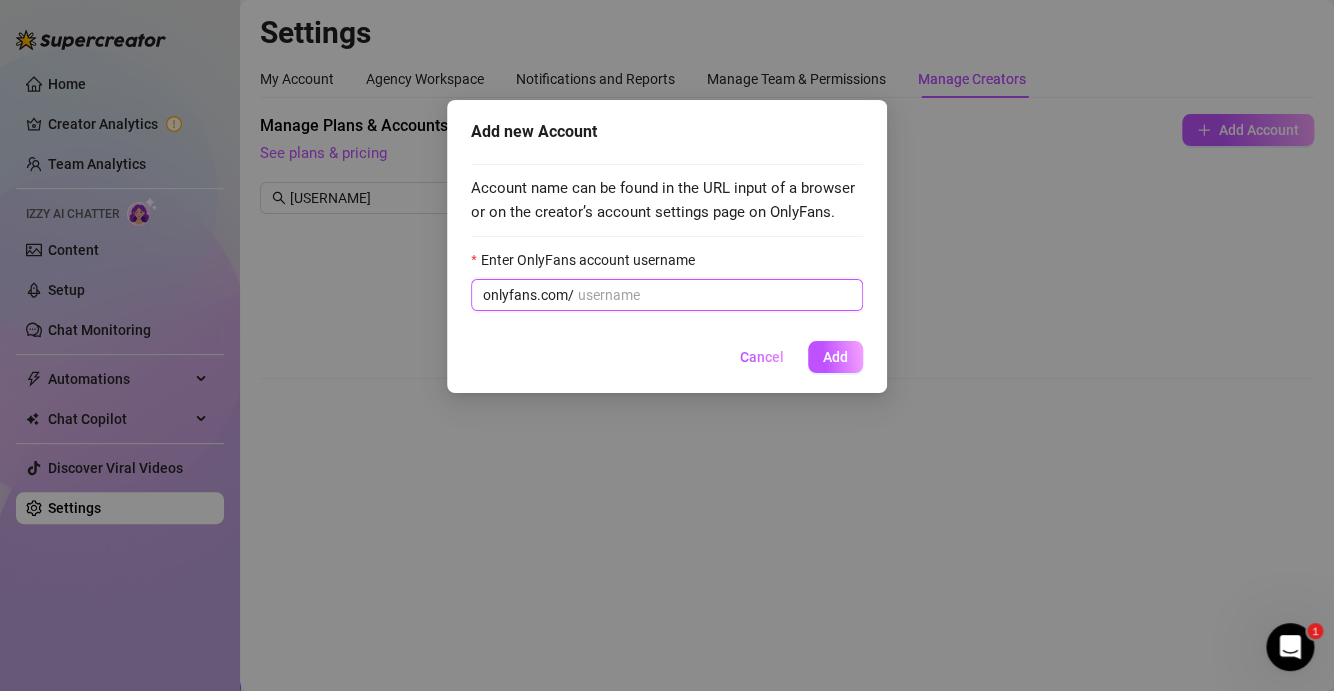 click on "Enter OnlyFans account username" at bounding box center [714, 295] 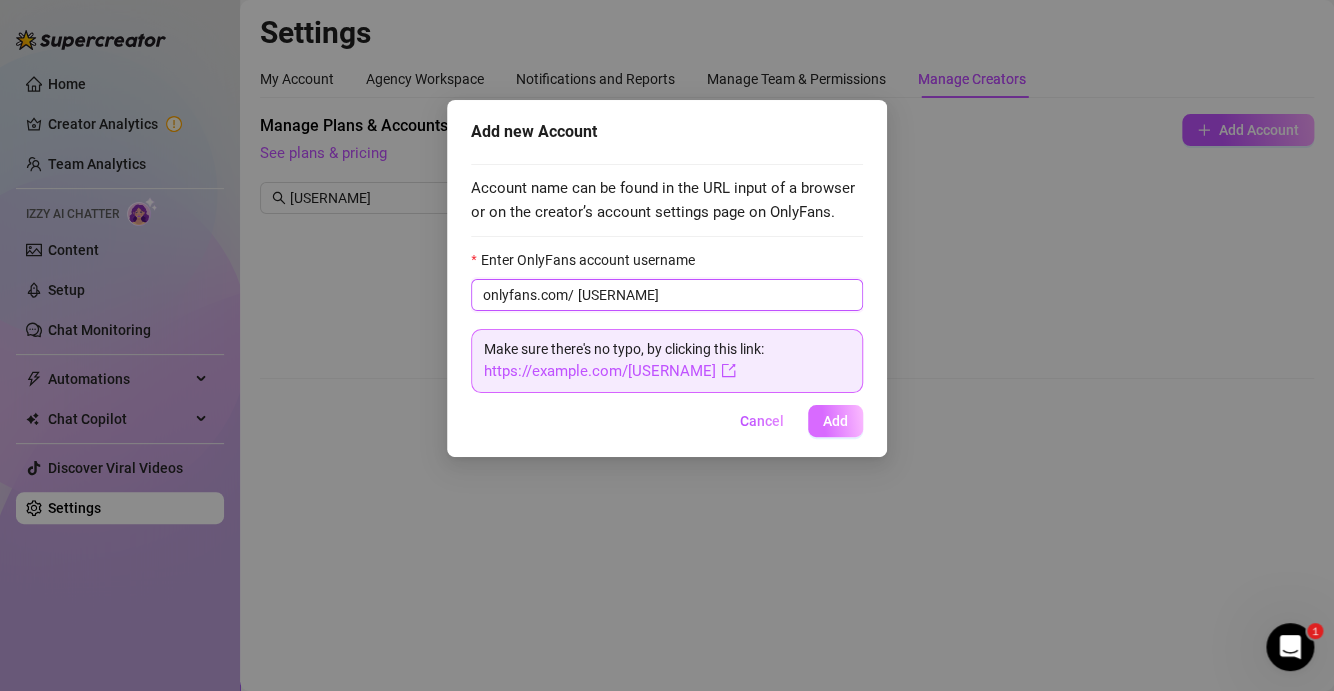 type on "missjtuckss" 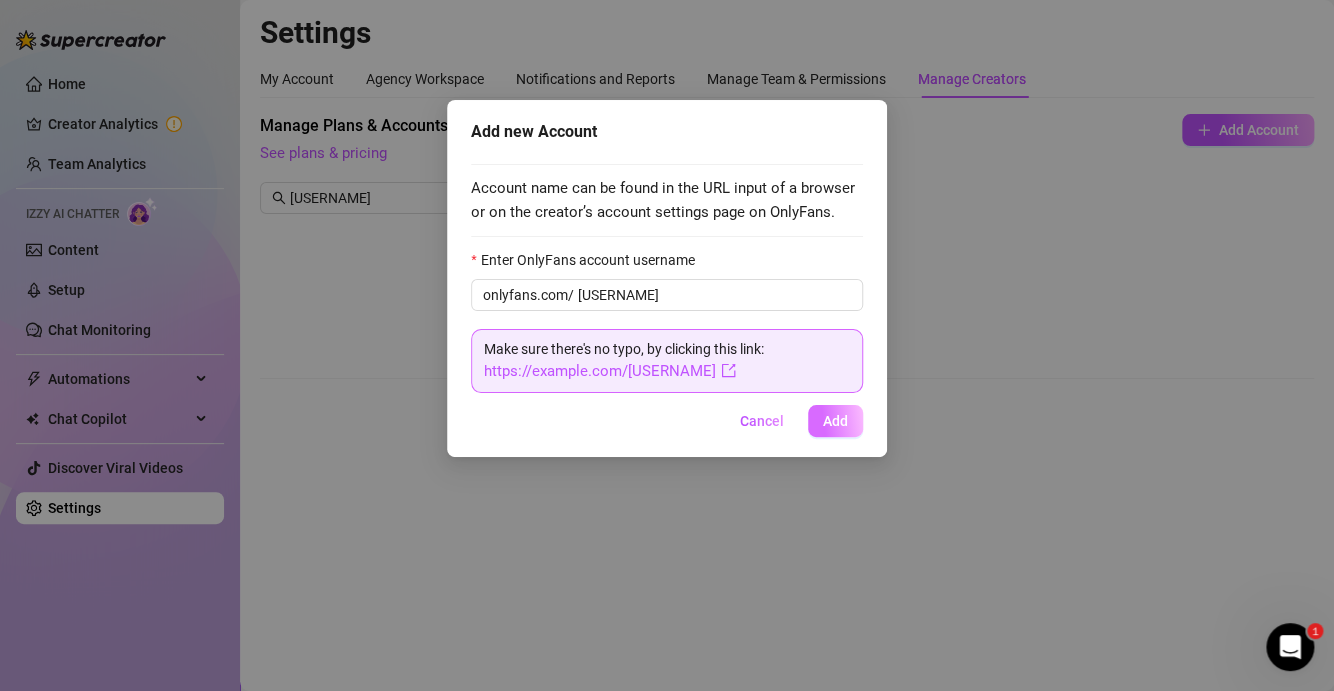 click on "Add" at bounding box center (835, 421) 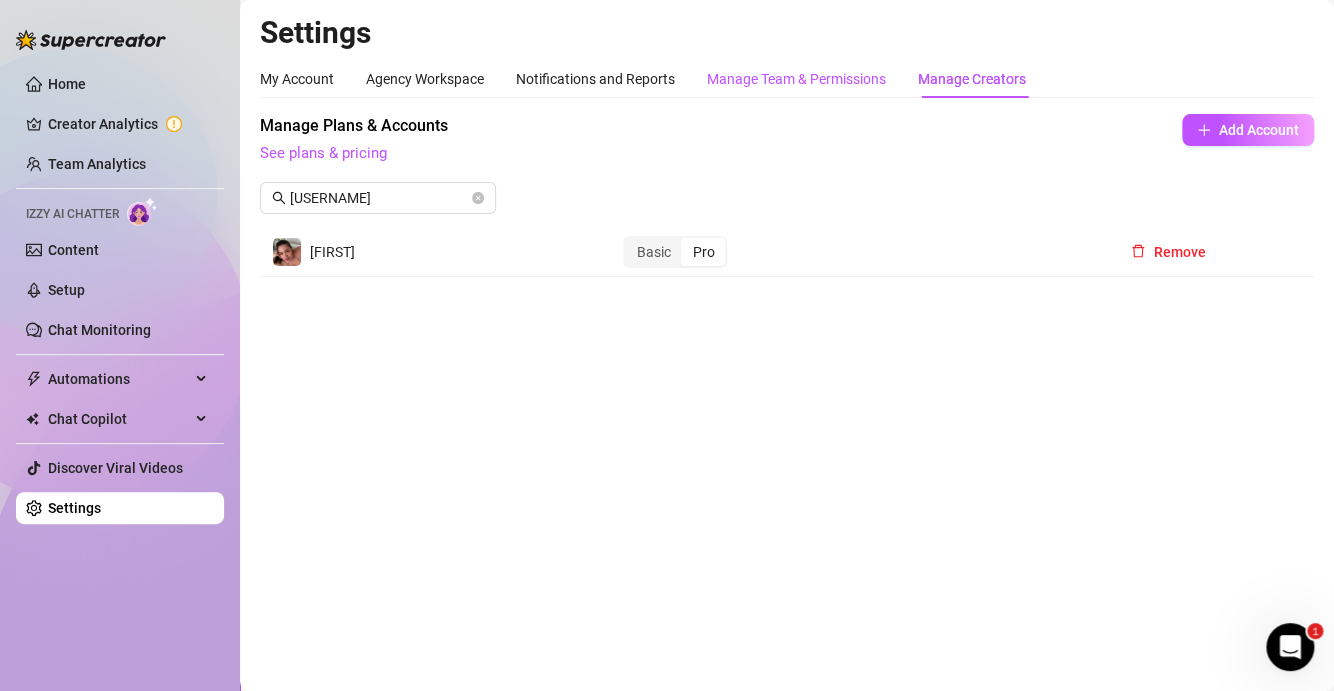 click on "Manage Team & Permissions" at bounding box center (796, 79) 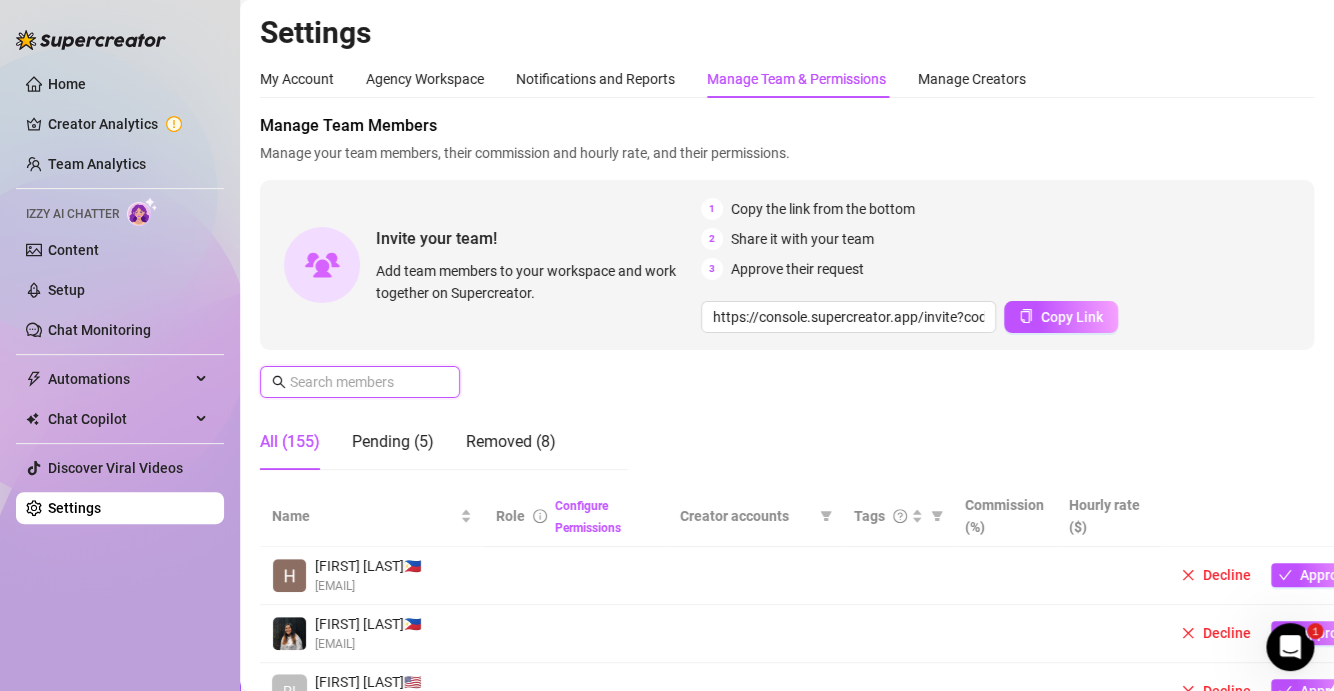 click at bounding box center (361, 382) 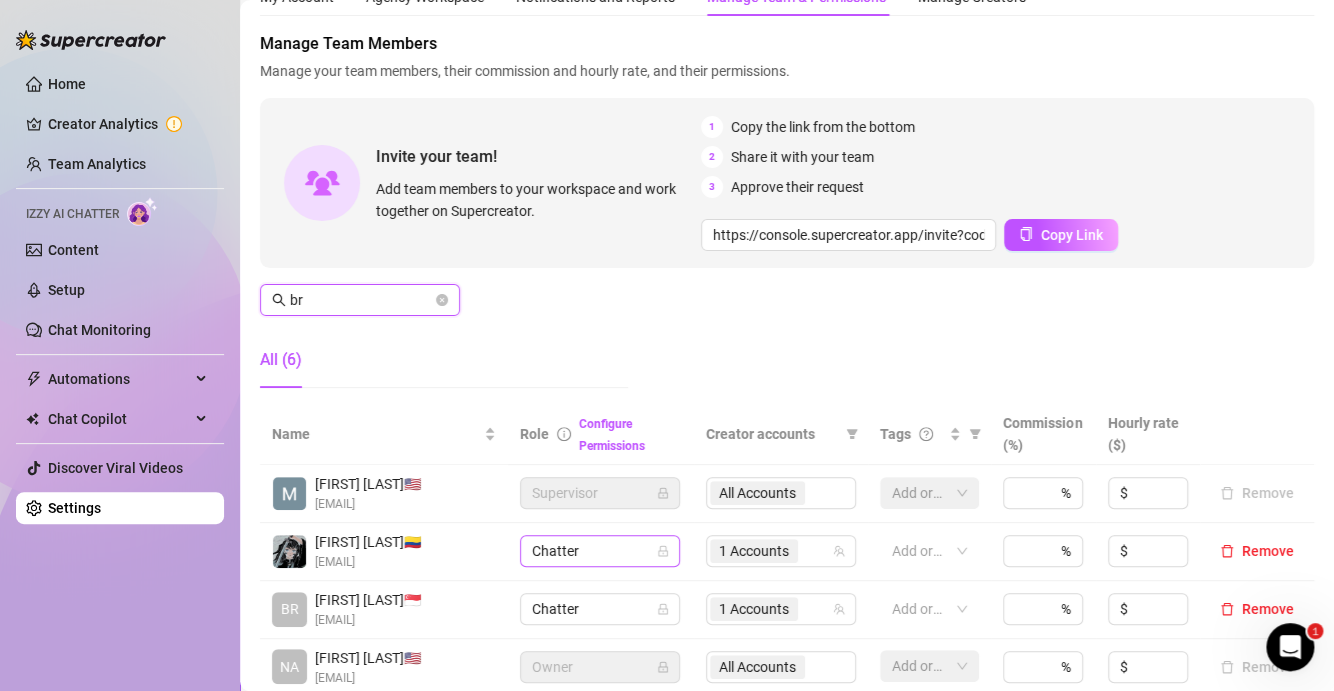 scroll, scrollTop: 100, scrollLeft: 0, axis: vertical 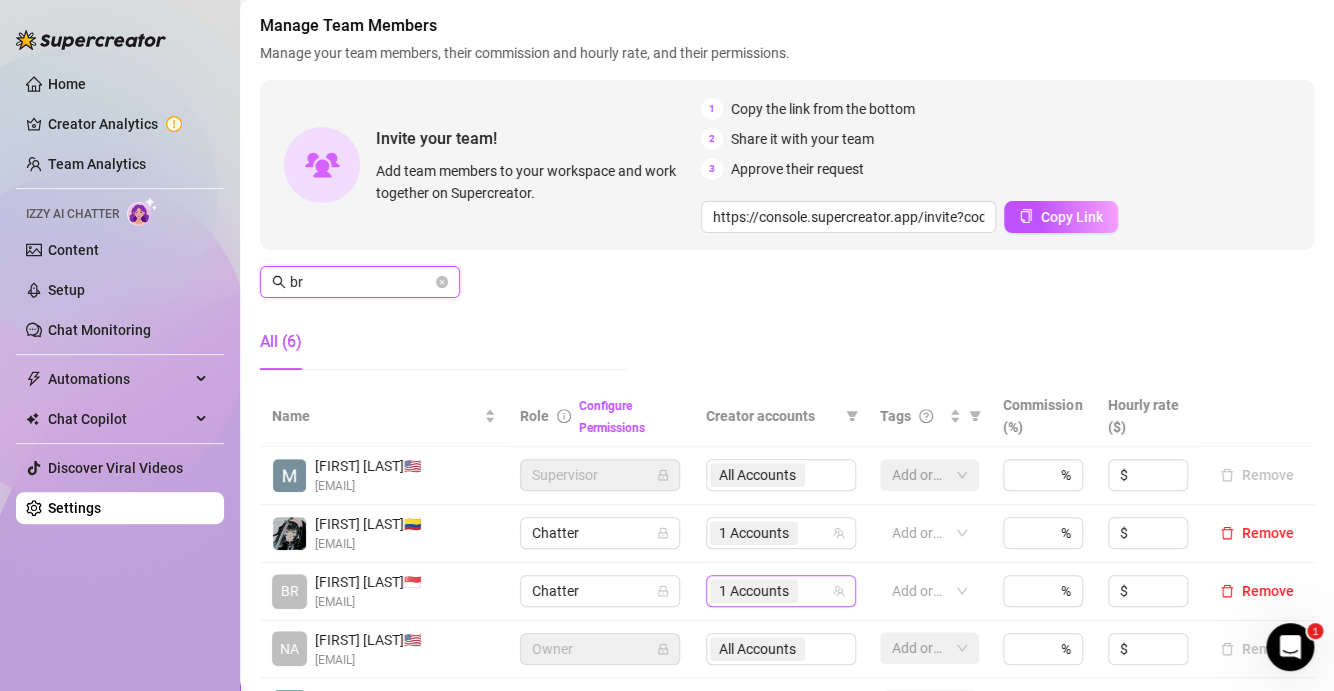 click on "1 Accounts" at bounding box center [770, 591] 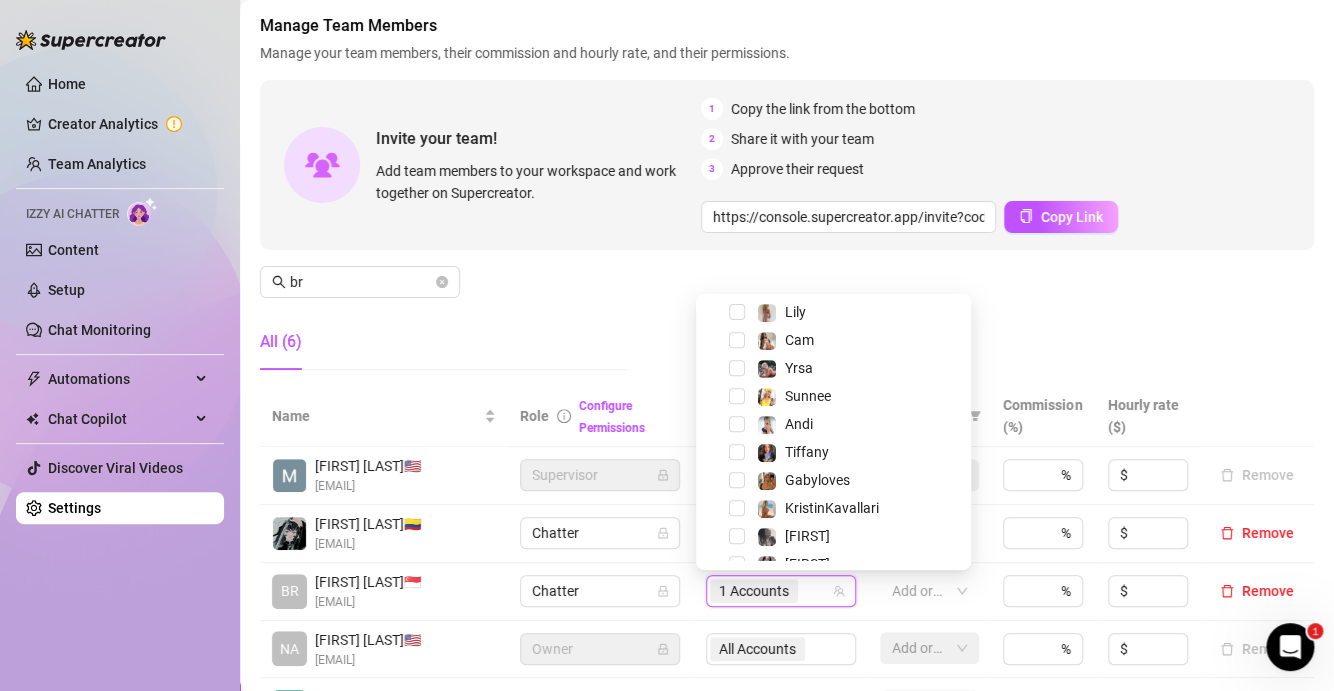 scroll, scrollTop: 478, scrollLeft: 0, axis: vertical 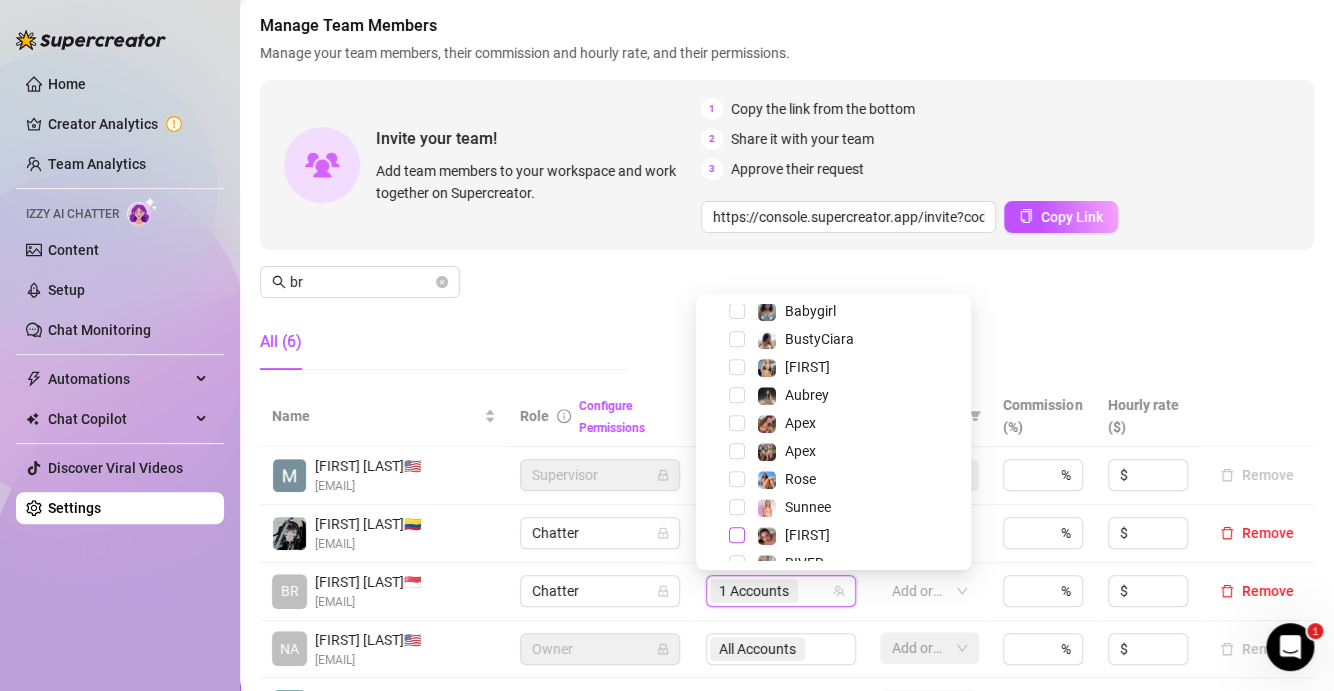click at bounding box center (737, 535) 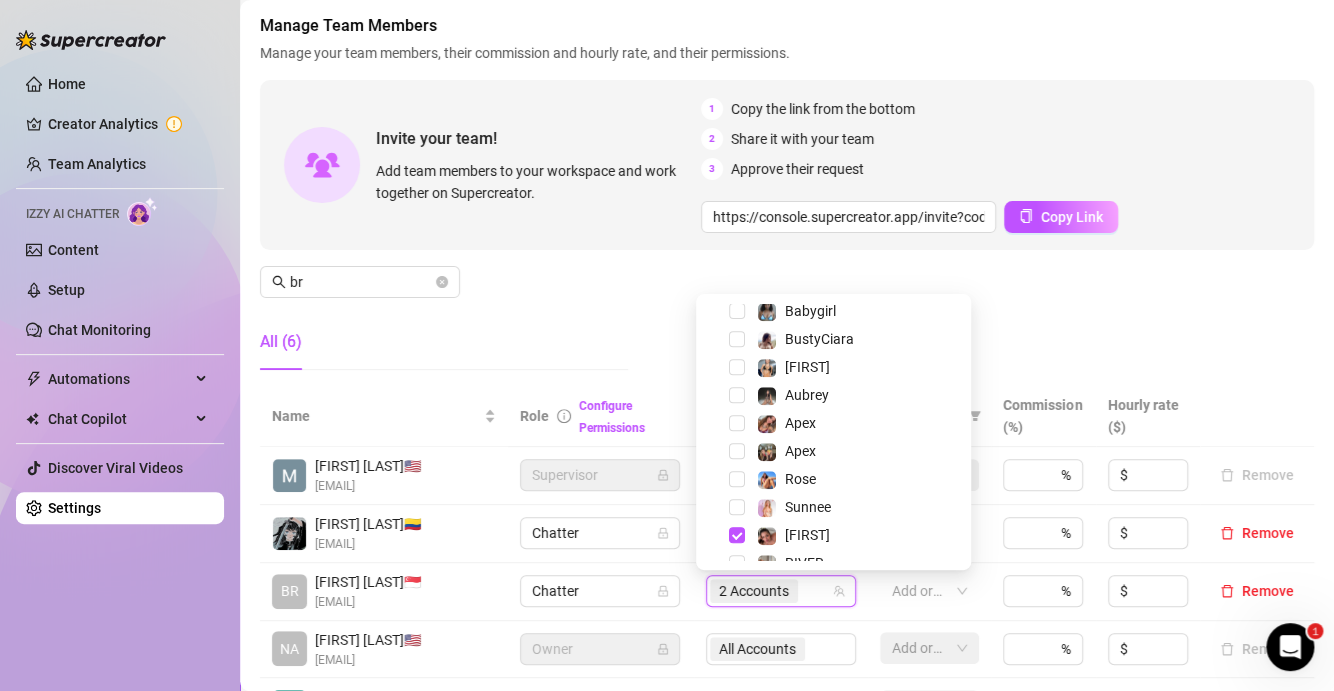 click on "Manage Team Members Manage your team members, their commission and hourly rate, and their permissions. Invite your team! Add team members to your workspace and work together on Supercreator. 1 Copy the link from the bottom 2 Share it with your team 3 Approve their request https://console.supercreator.app/invite?code=WqMwg6v3n1cOq0ZCwUzmmFVv36R2&workspace=Fozzy%20 Copy Link br All (6)" at bounding box center (787, 200) 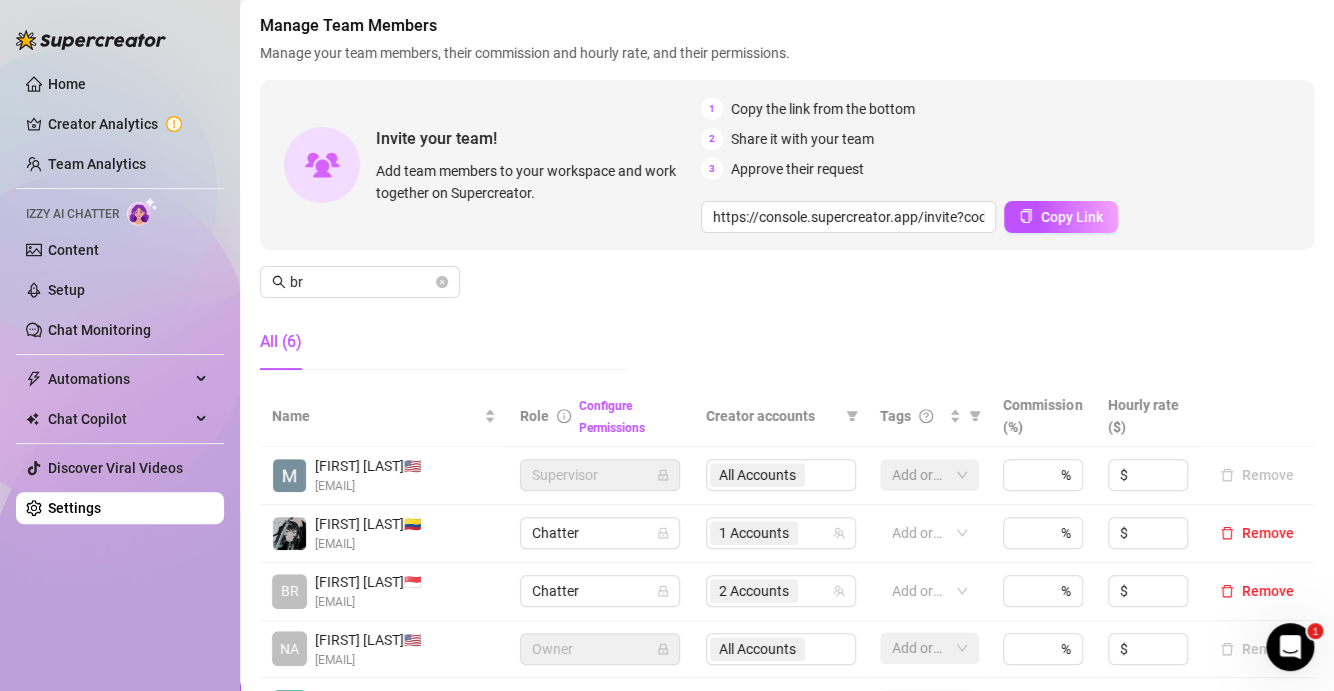 click on "Manage Team Members Manage your team members, their commission and hourly rate, and their permissions. Invite your team! Add team members to your workspace and work together on Supercreator. 1 Copy the link from the bottom 2 Share it with your team 3 Approve their request https://console.supercreator.app/invite?code=WqMwg6v3n1cOq0ZCwUzmmFVv36R2&workspace=Fozzy%20 Copy Link br All (6)" at bounding box center [787, 200] 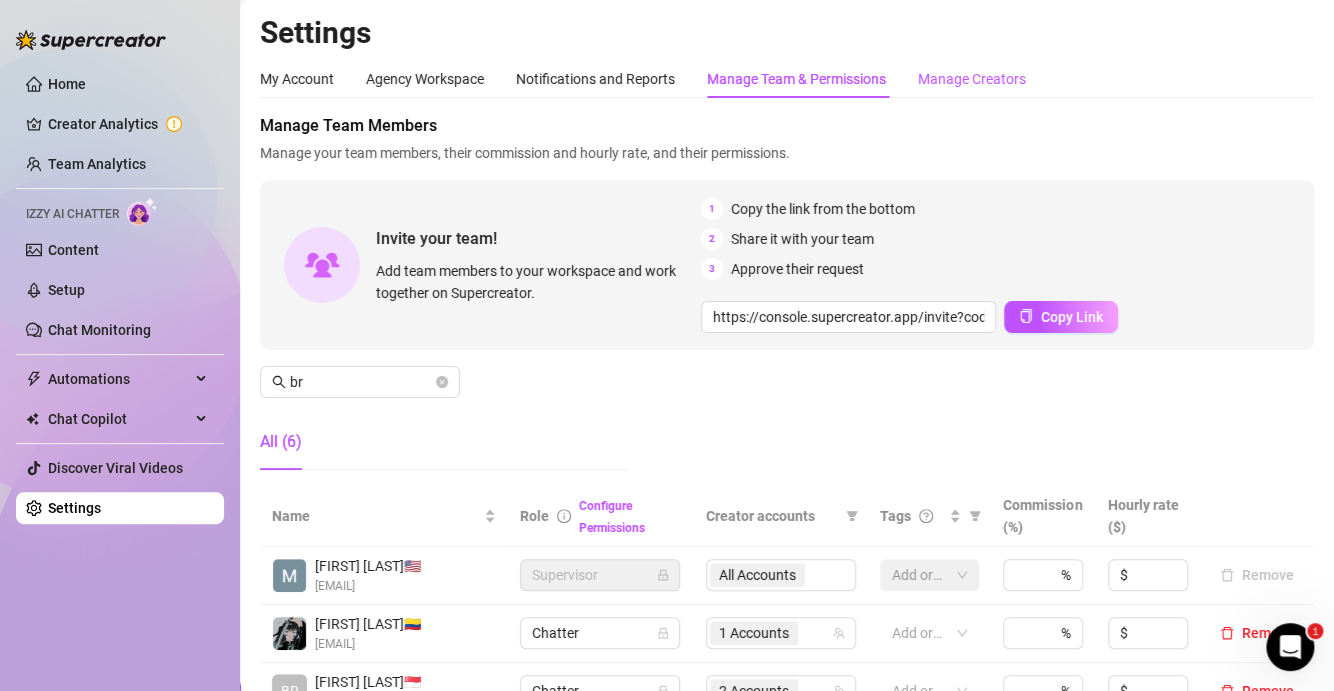 click on "Manage Creators" at bounding box center (972, 79) 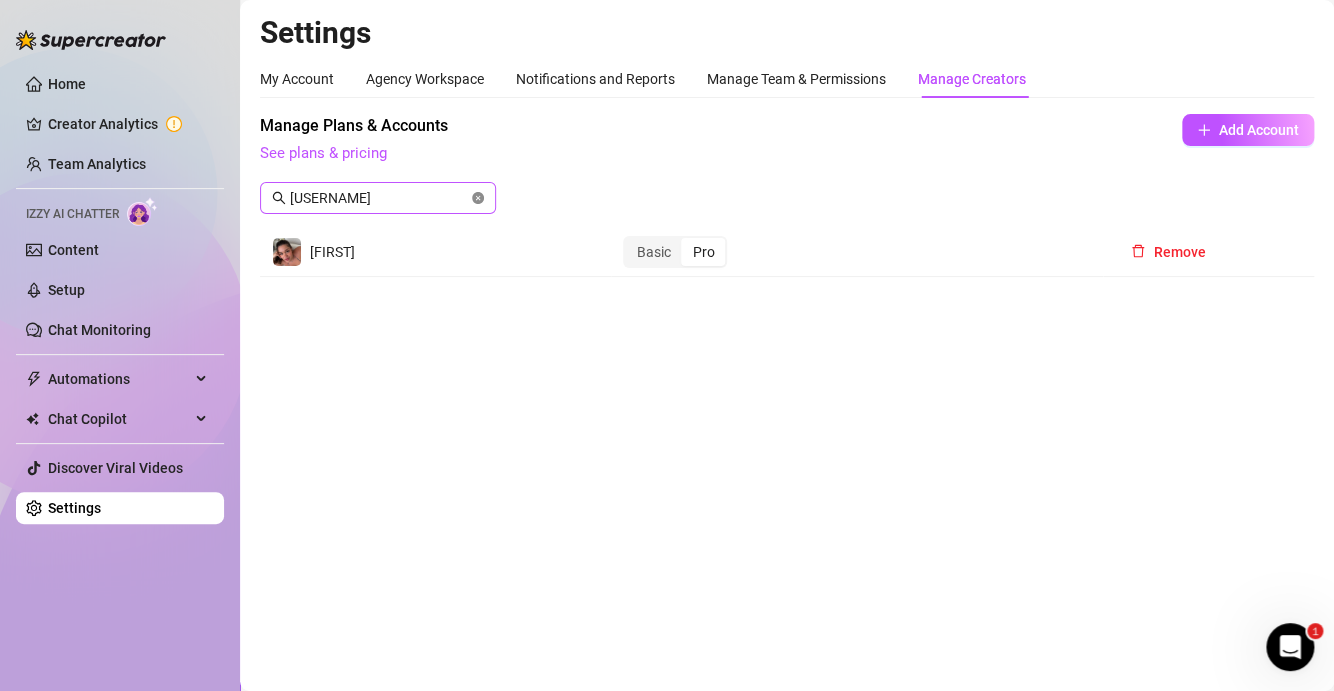 click 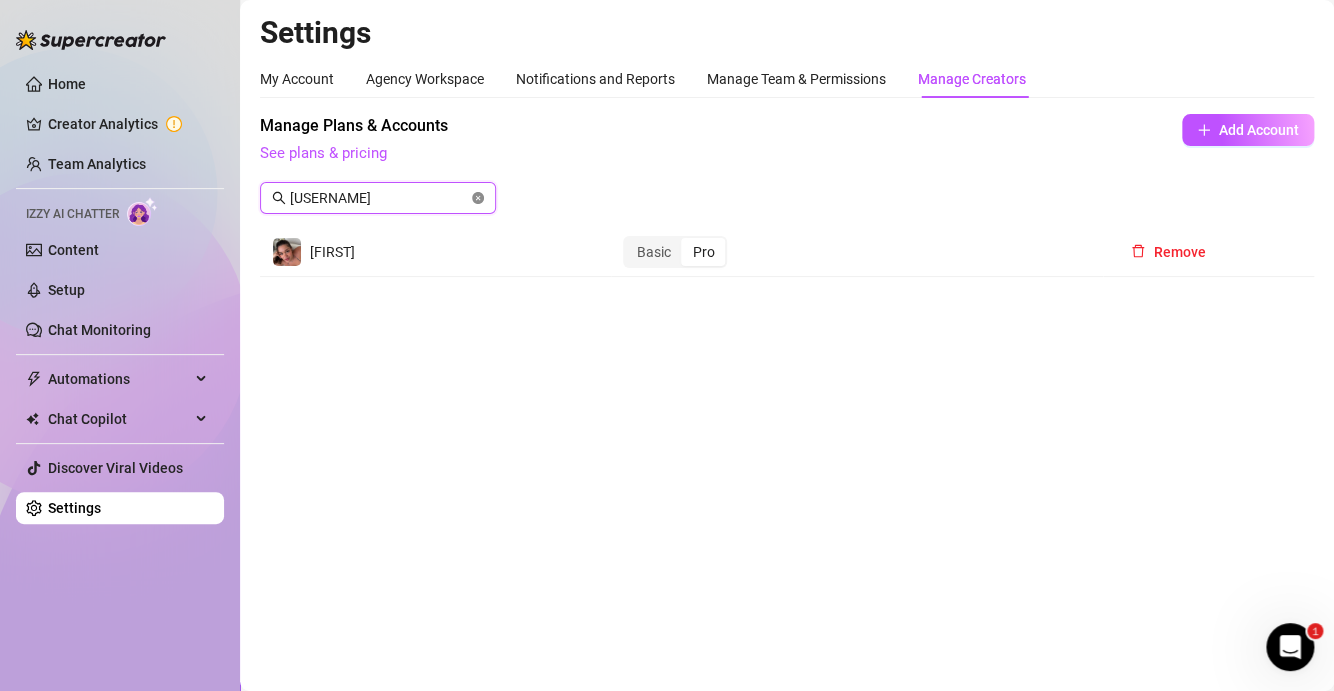 type 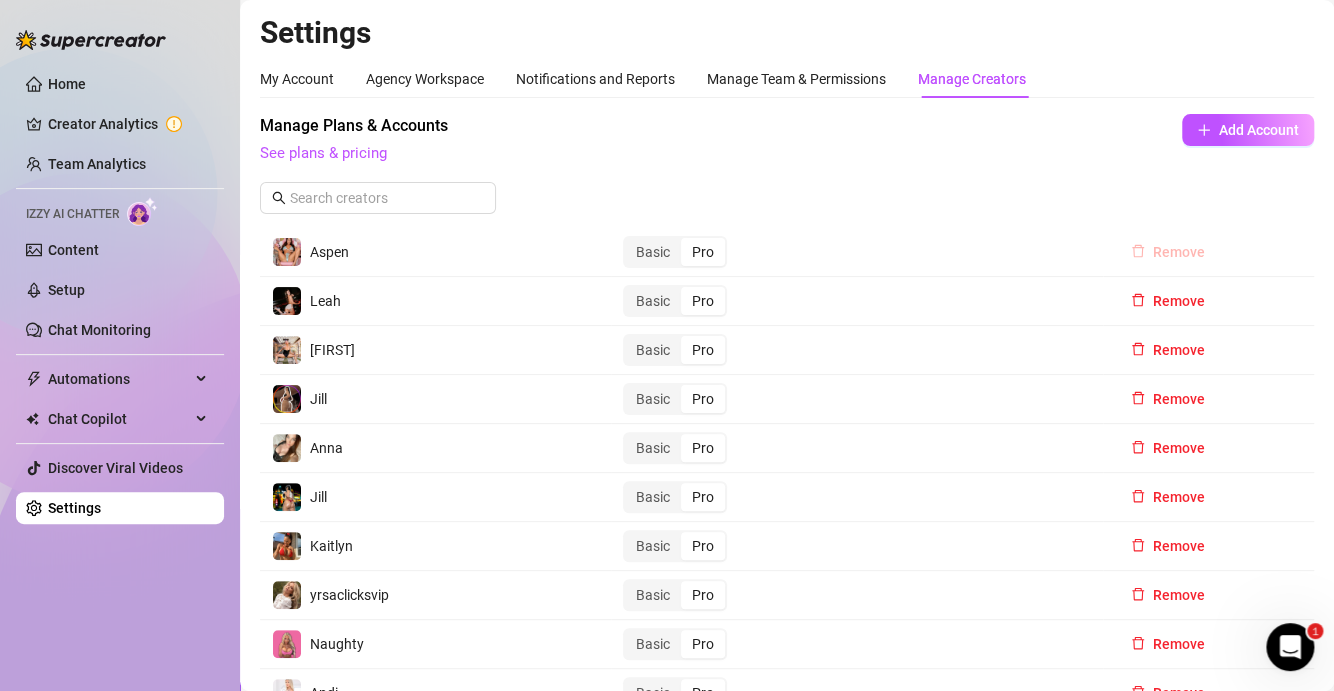 click on "Remove" at bounding box center (1179, 252) 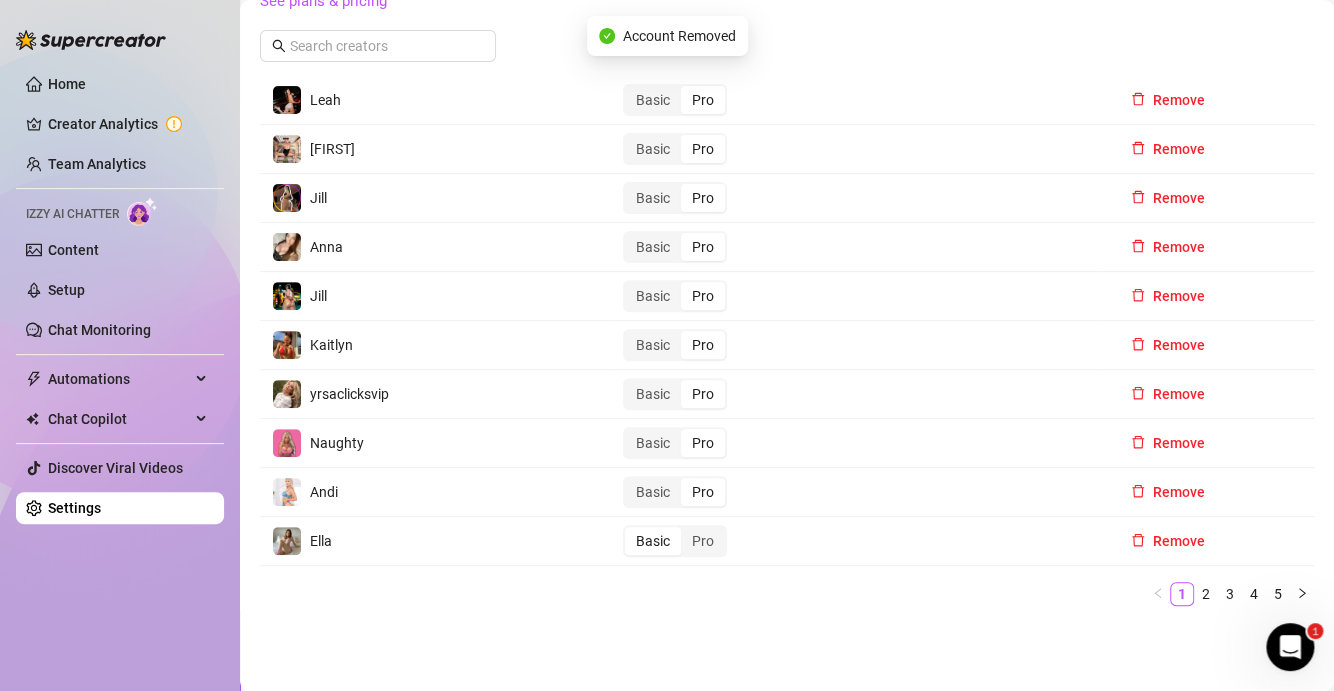 scroll, scrollTop: 164, scrollLeft: 0, axis: vertical 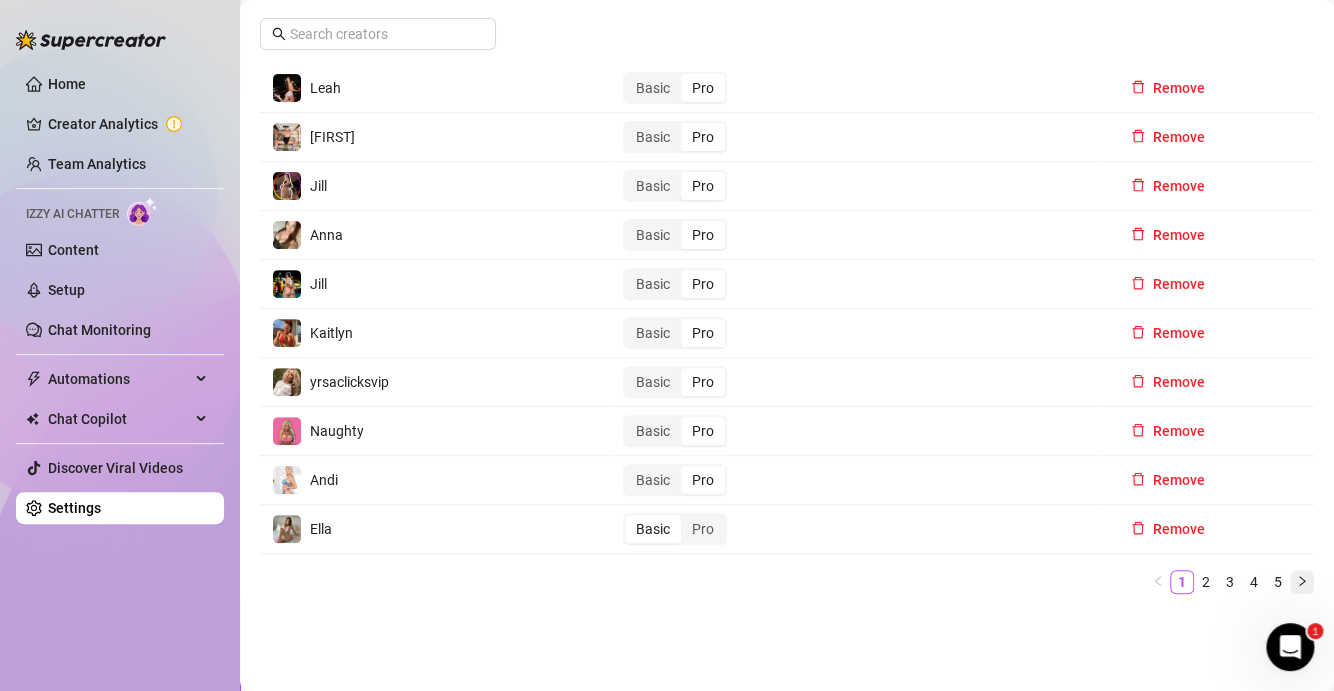 click 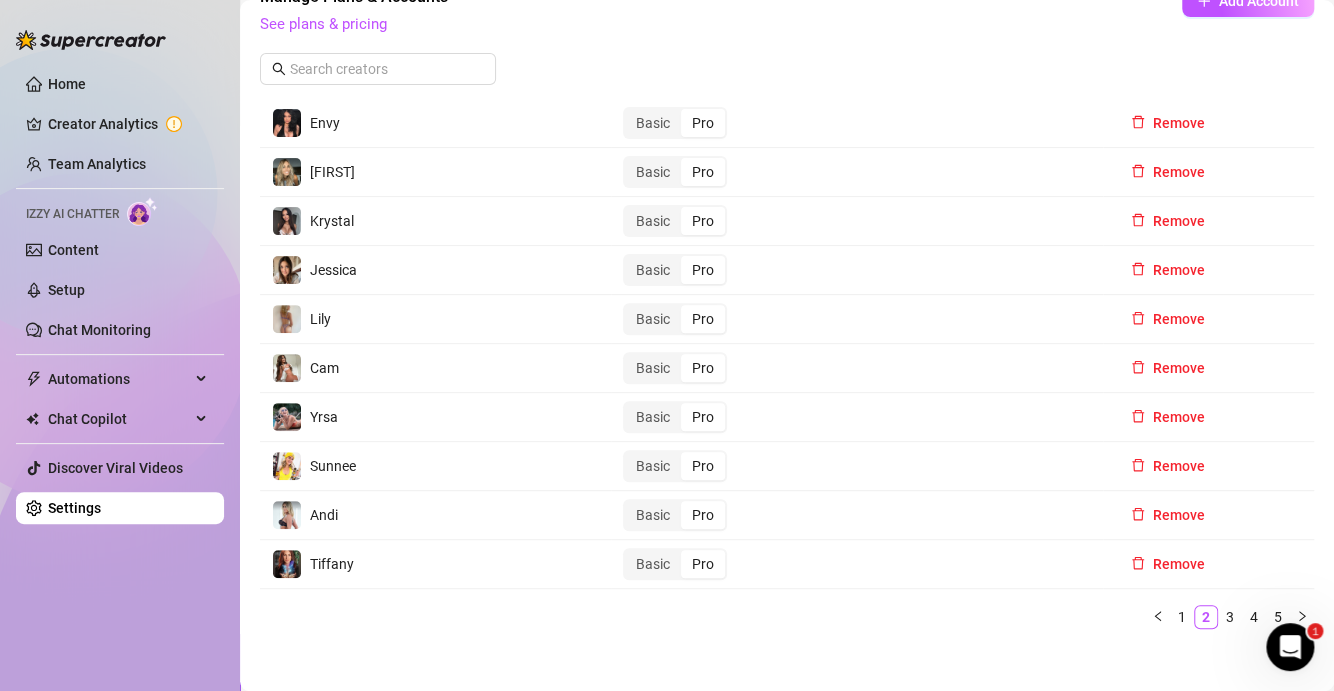 scroll, scrollTop: 164, scrollLeft: 0, axis: vertical 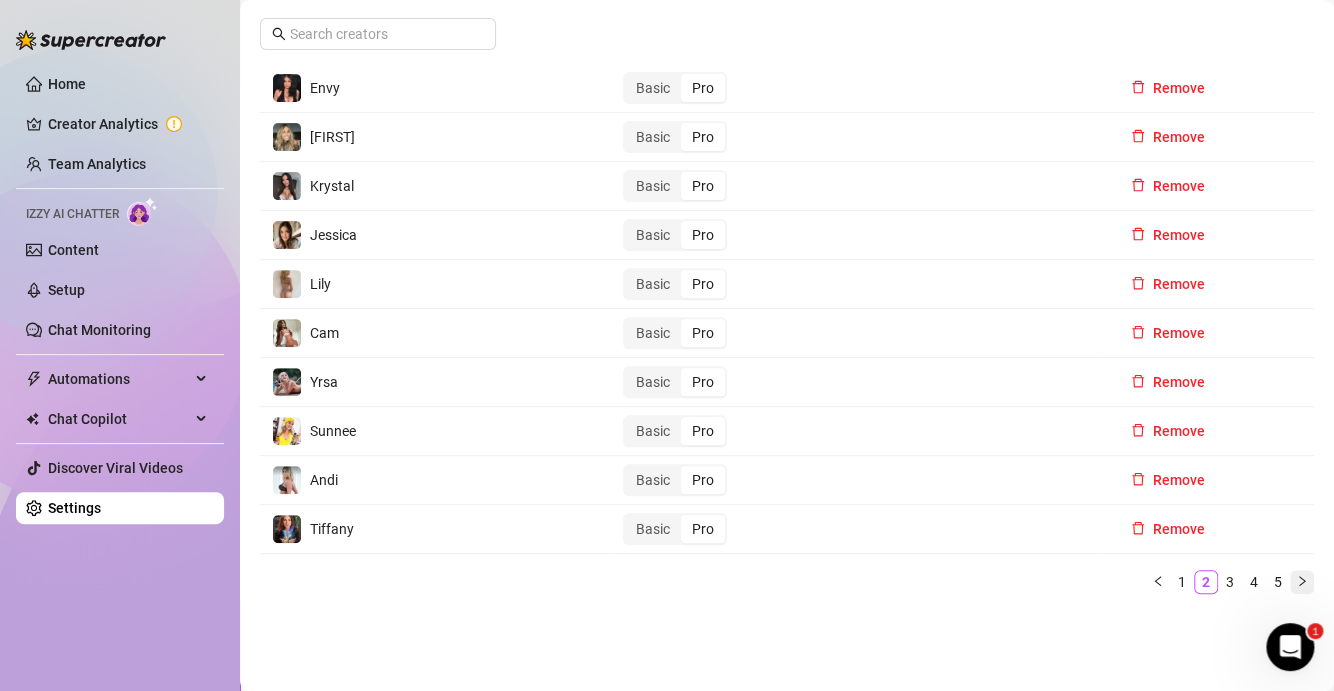 click 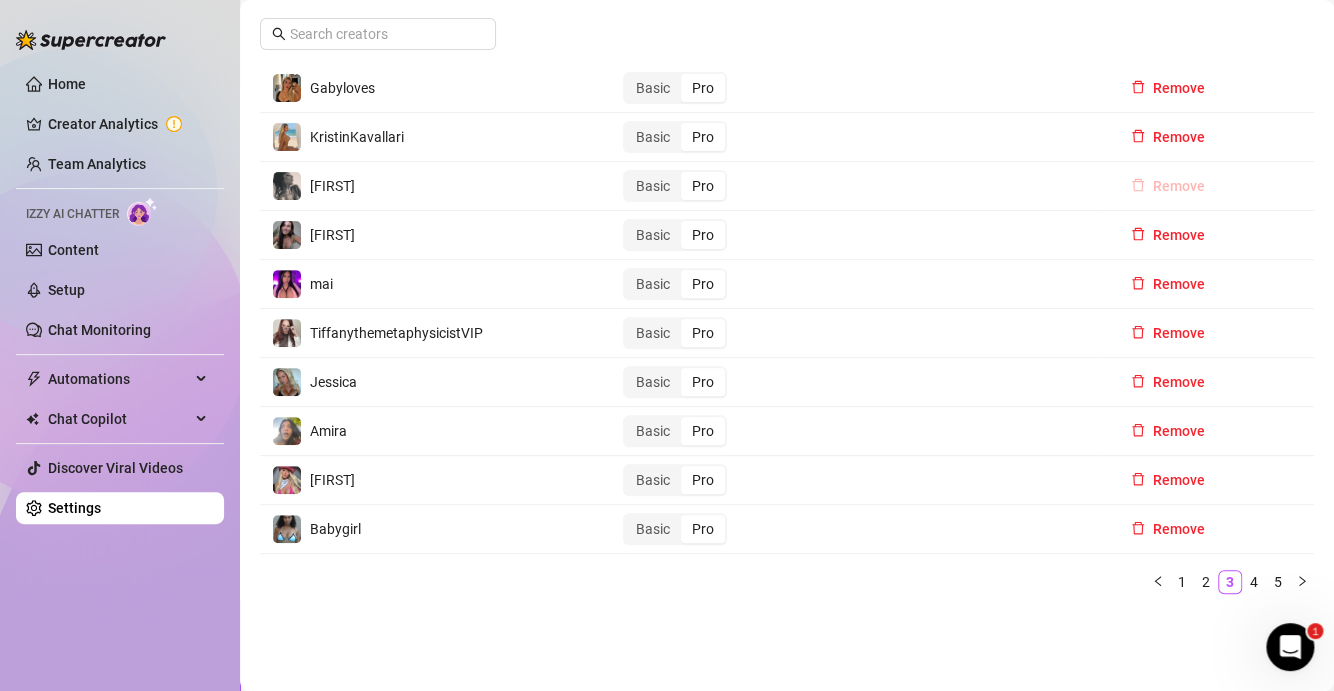 click on "Remove" at bounding box center (1179, 186) 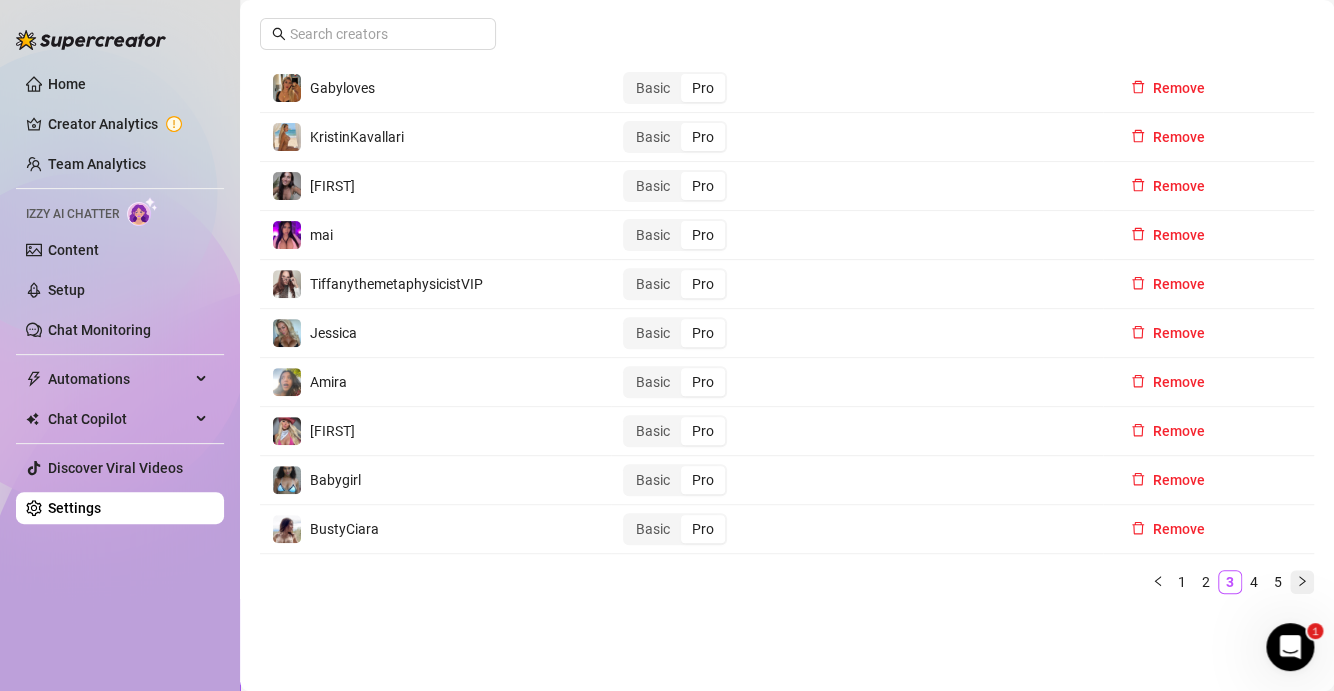 click 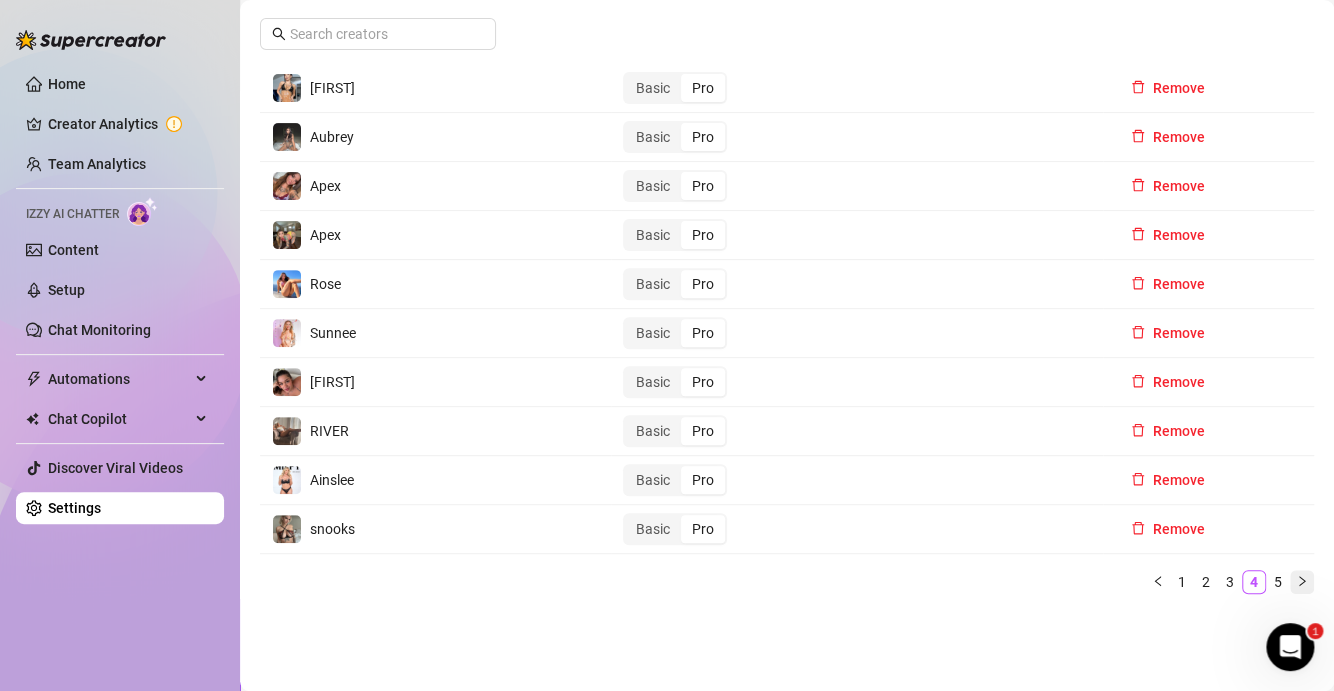 click 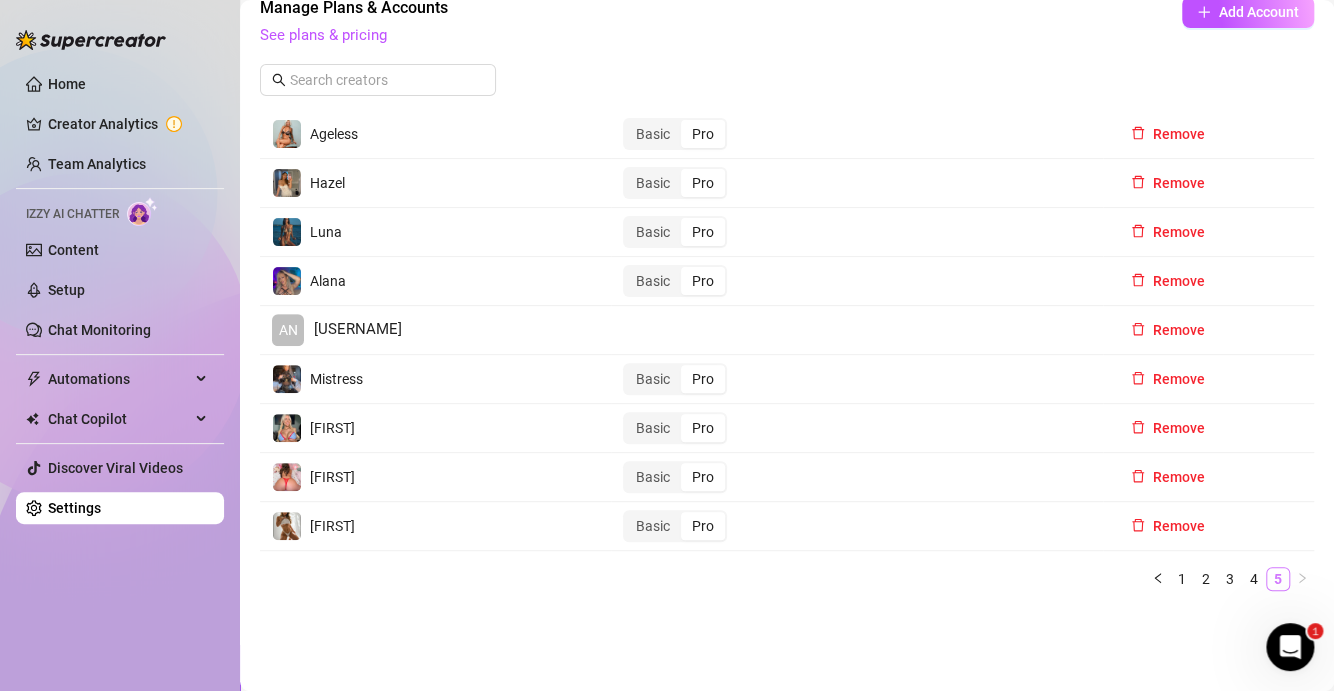 scroll, scrollTop: 115, scrollLeft: 0, axis: vertical 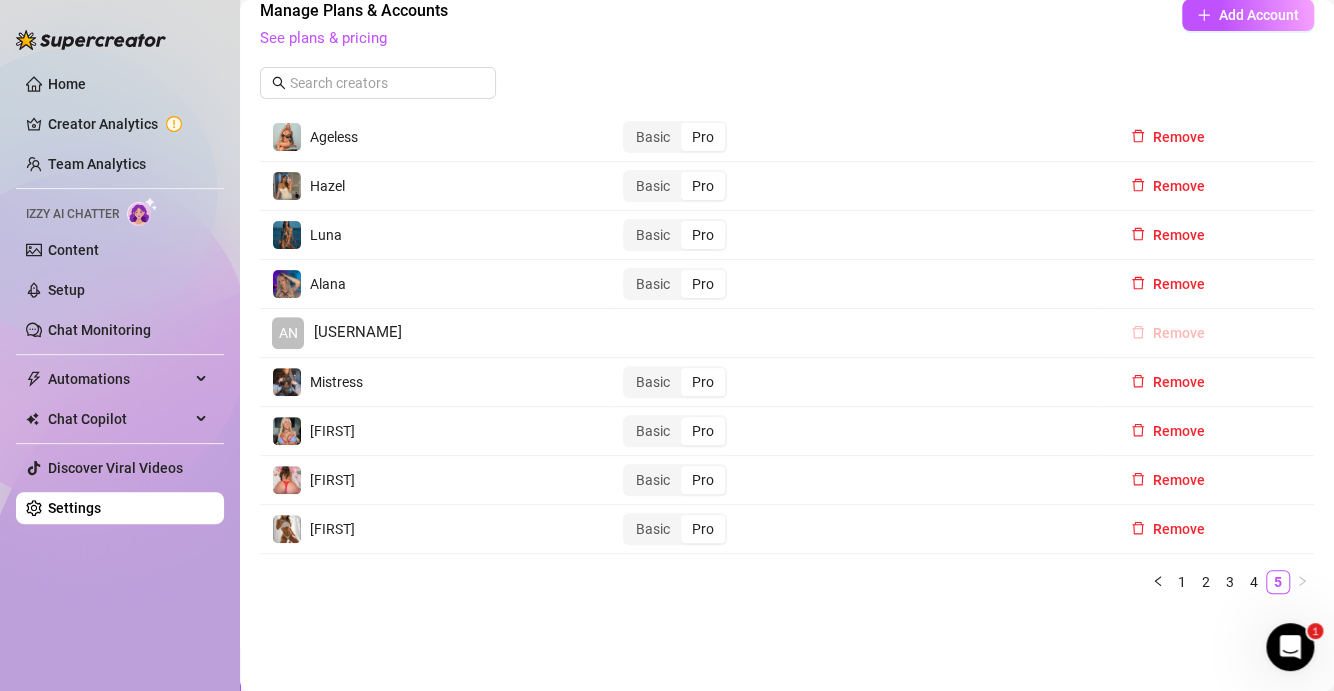 click on "Remove" at bounding box center [1179, 333] 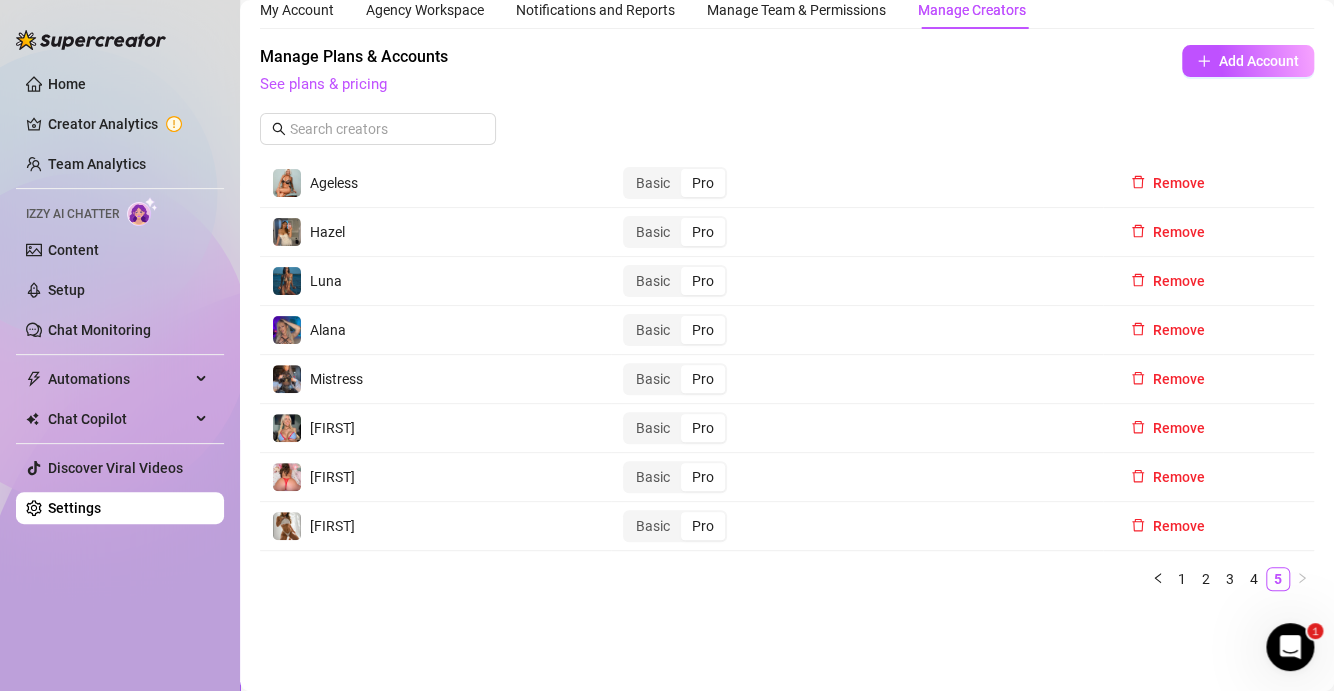 scroll, scrollTop: 66, scrollLeft: 0, axis: vertical 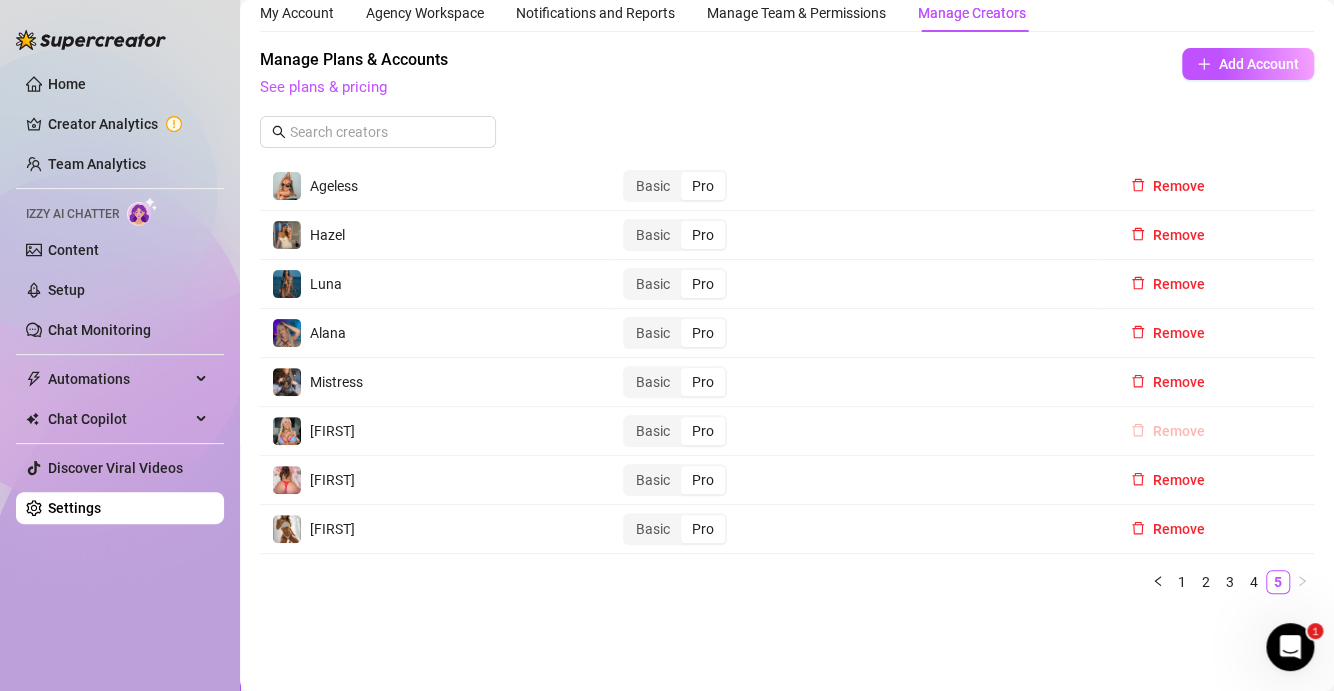 click on "Remove" at bounding box center [1179, 431] 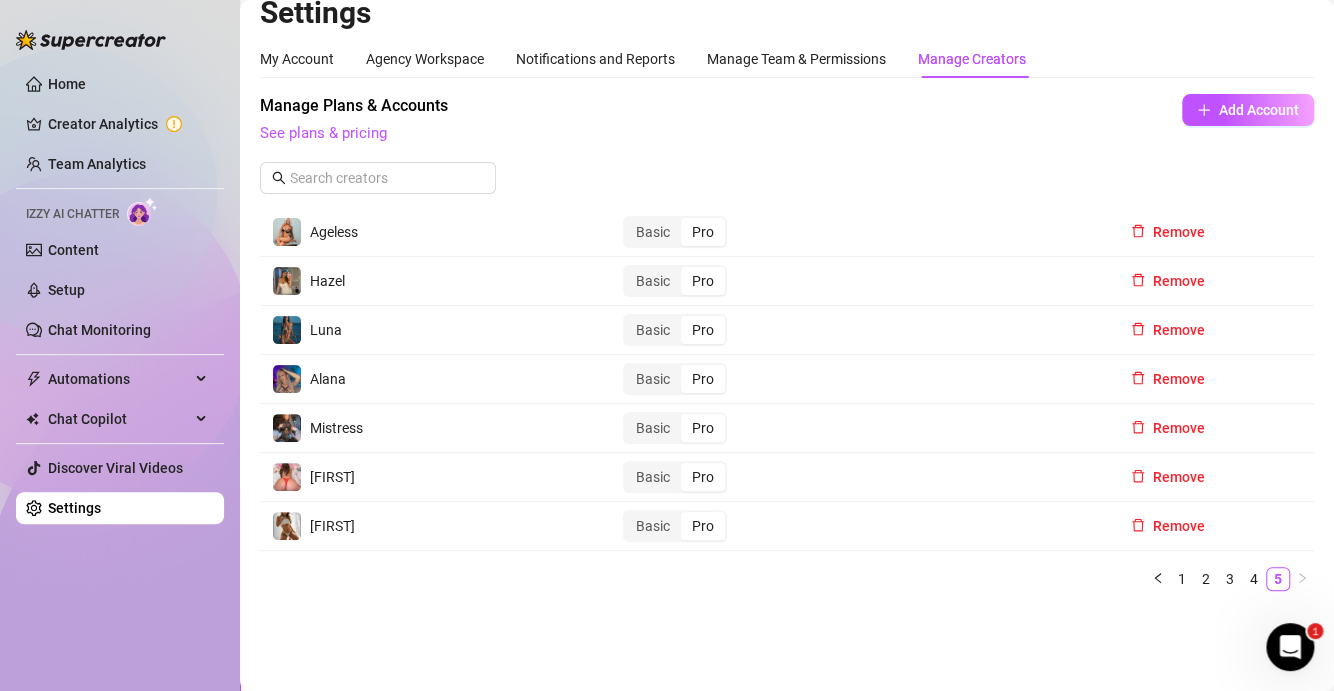 scroll, scrollTop: 17, scrollLeft: 0, axis: vertical 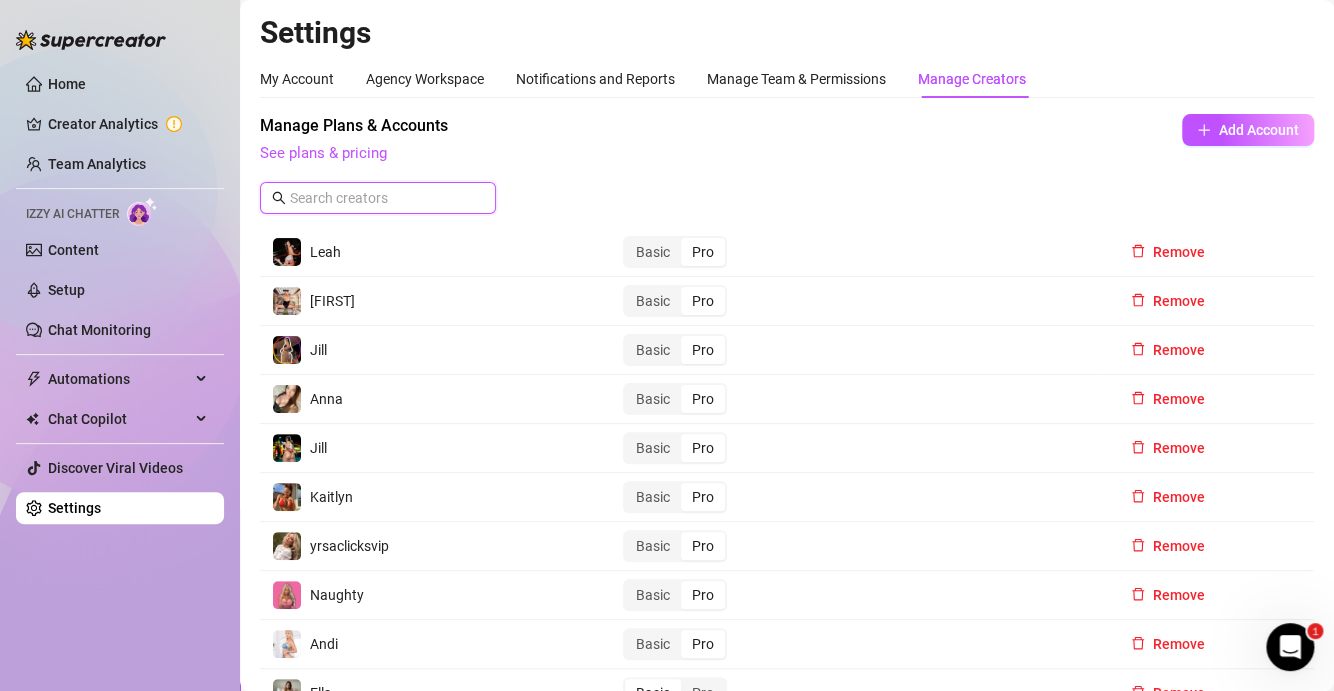 click at bounding box center (379, 198) 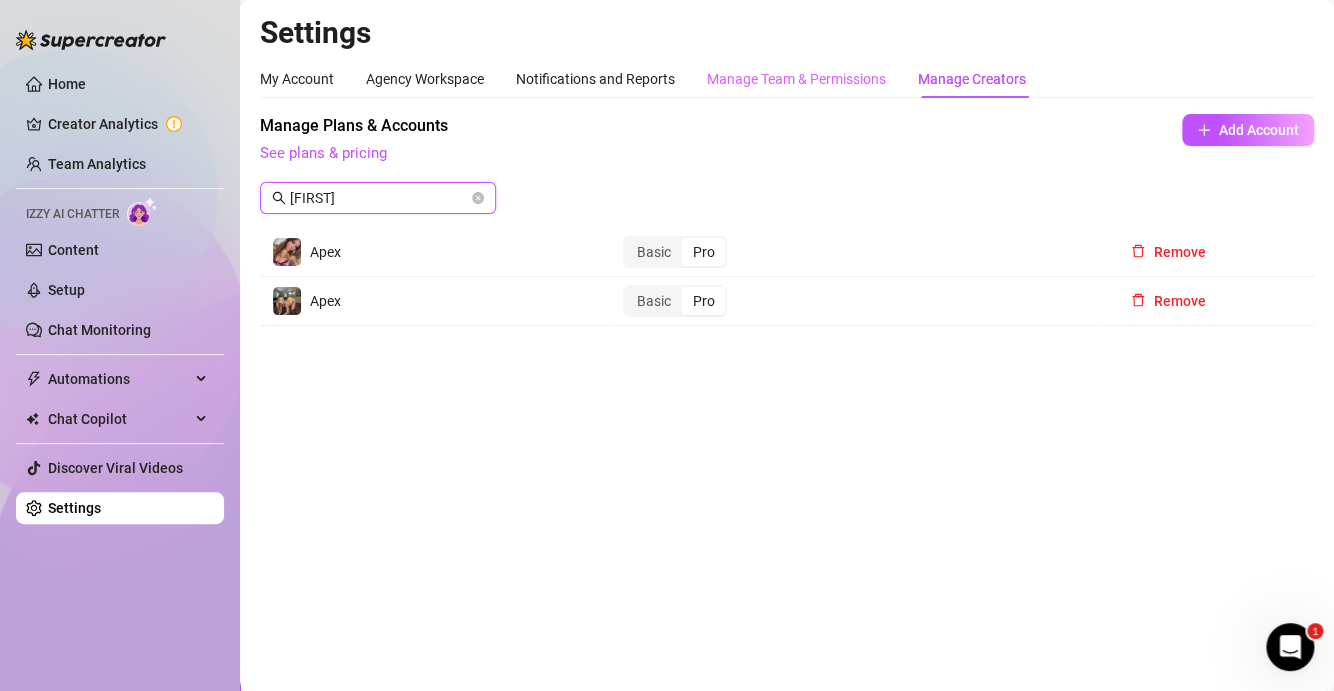 type on "[FIRST]" 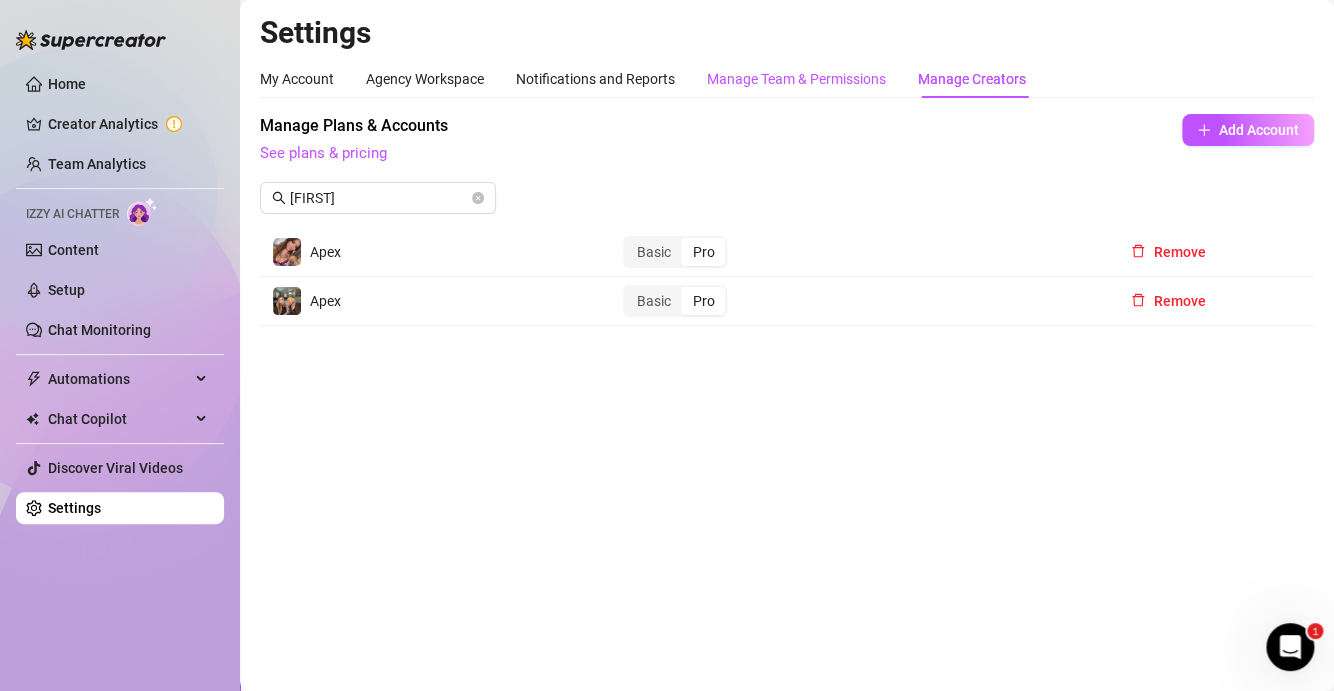 click on "Manage Team & Permissions" at bounding box center [796, 79] 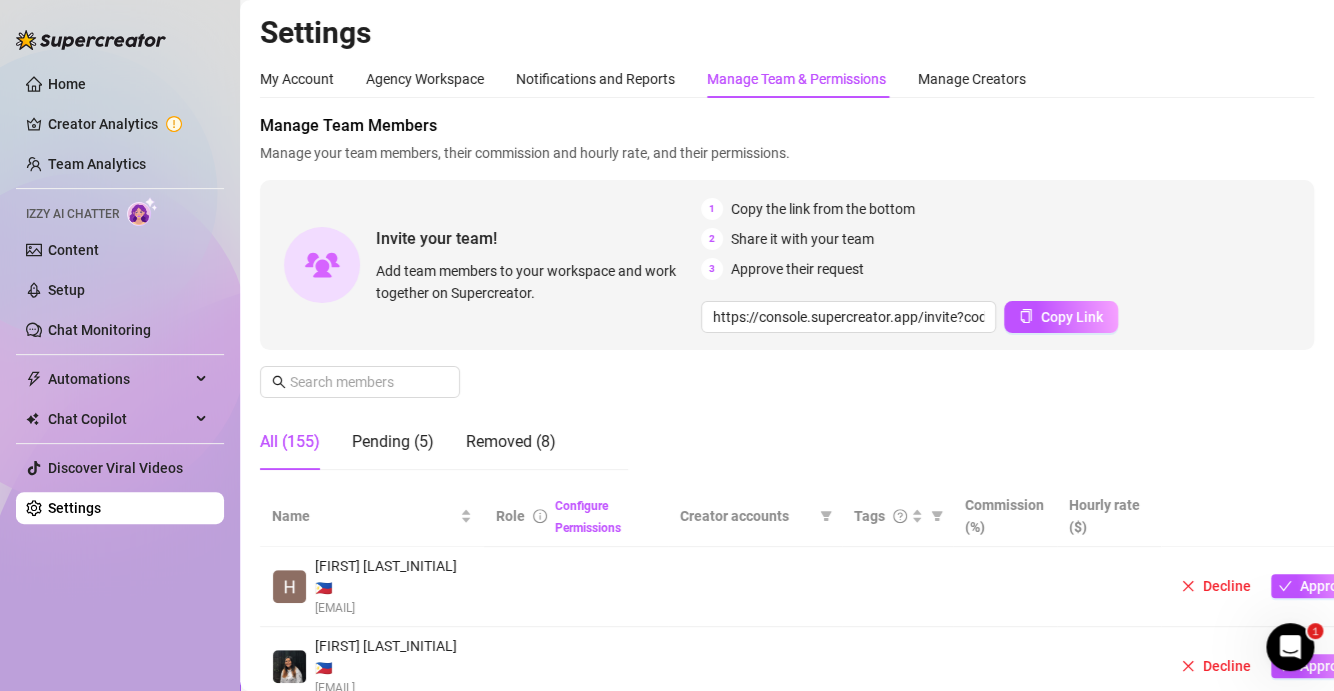 click on "Manage Team Members Manage your team members, their commission and hourly rate, and their permissions. Invite your team! Add team members to your workspace and work together on Supercreator. 1 Copy the link from the bottom 2 Share it with your team 3 Approve their request https://console.supercreator.app/invite?code=WqMwg6v3n1cOq0ZCwUzmmFVv36R2&workspace=Fozzy%20 Copy Link All (155) Pending (5) Removed (8)" at bounding box center [787, 300] 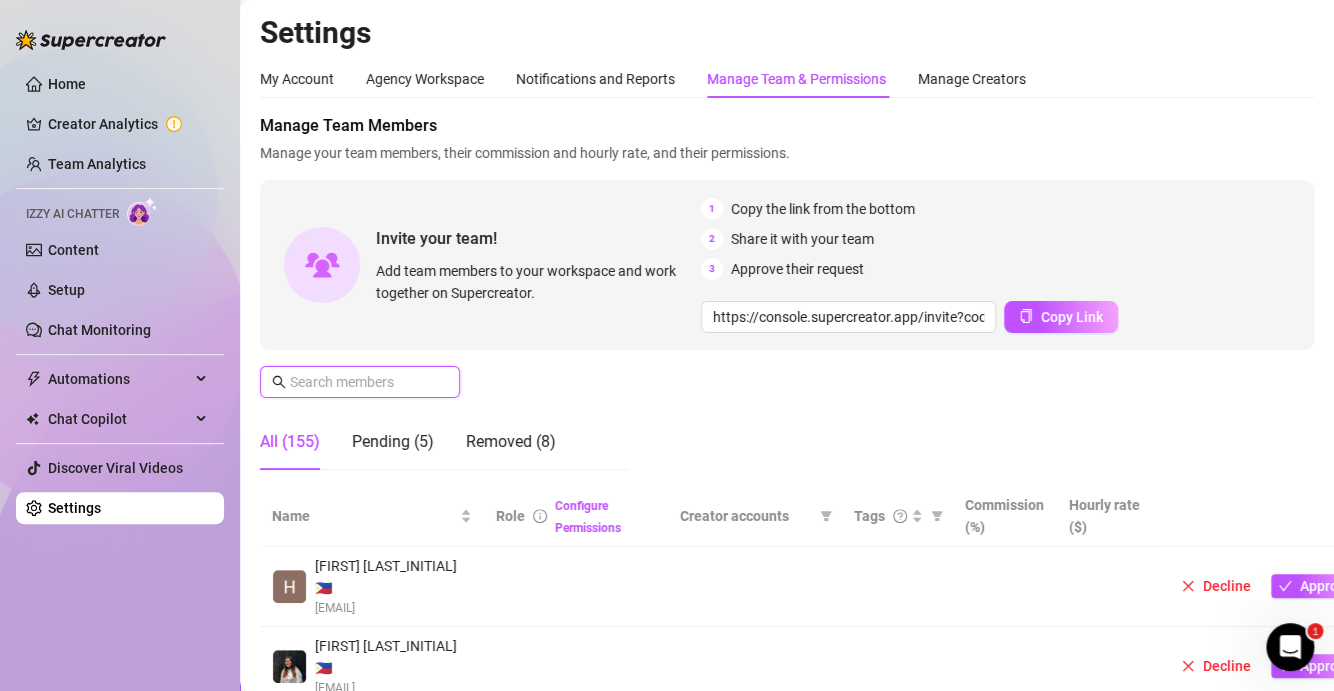 click at bounding box center (361, 382) 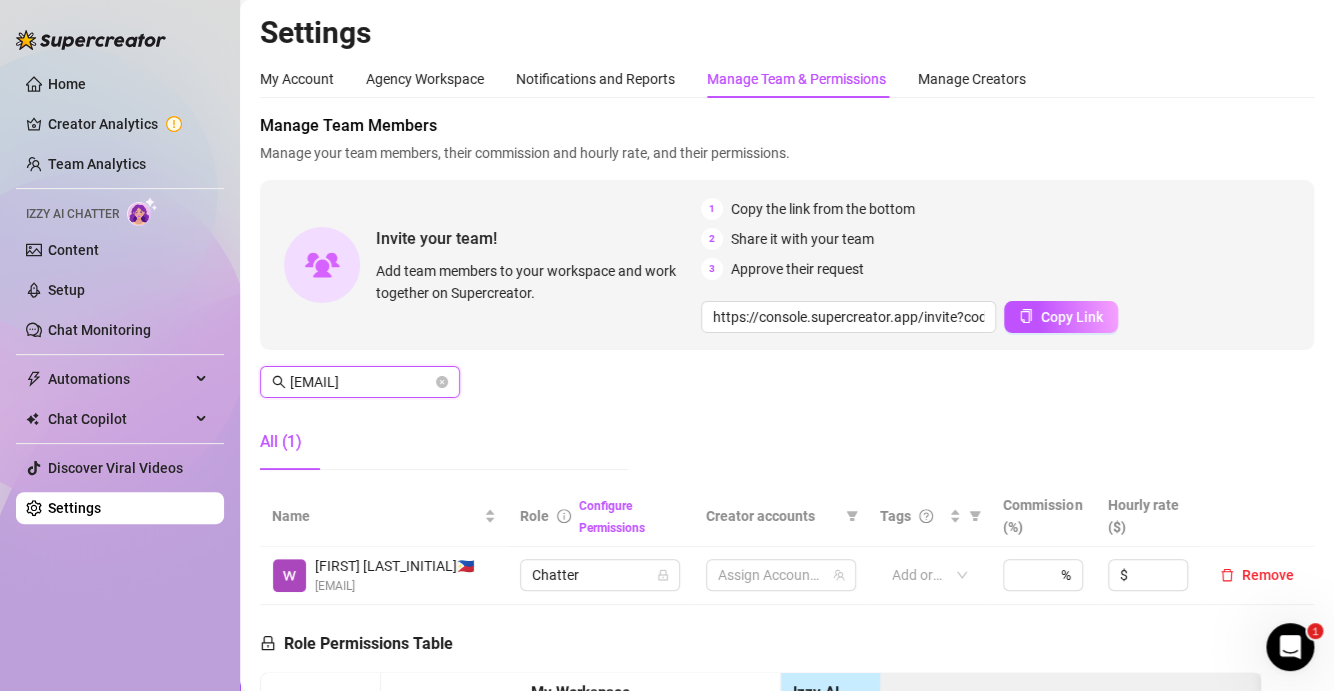 scroll, scrollTop: 0, scrollLeft: 0, axis: both 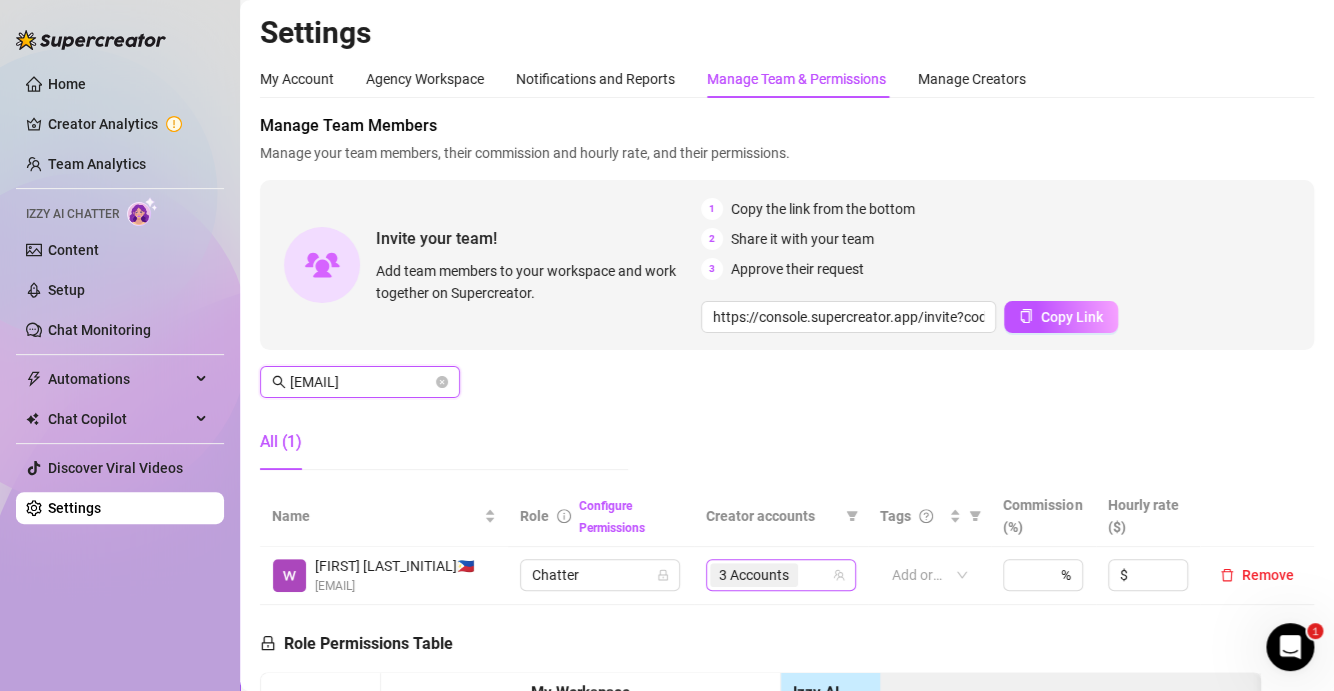 click on "3 Accounts" at bounding box center [770, 575] 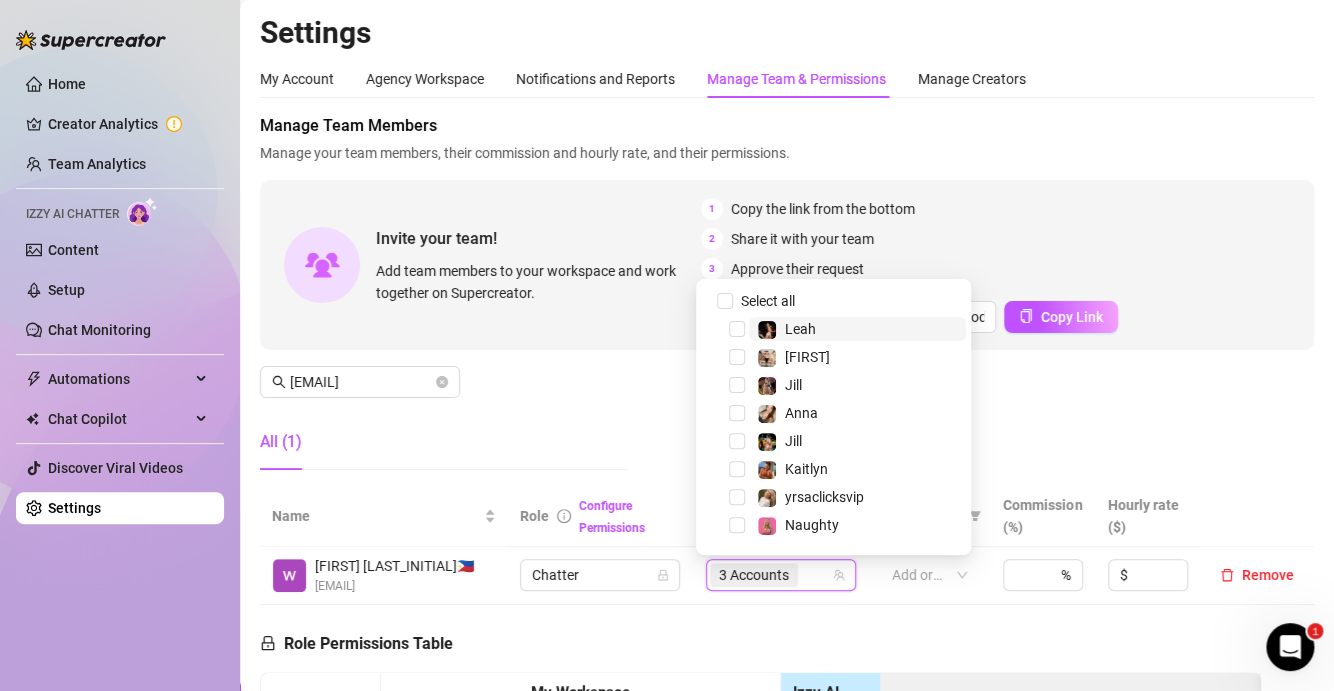 scroll, scrollTop: 0, scrollLeft: 0, axis: both 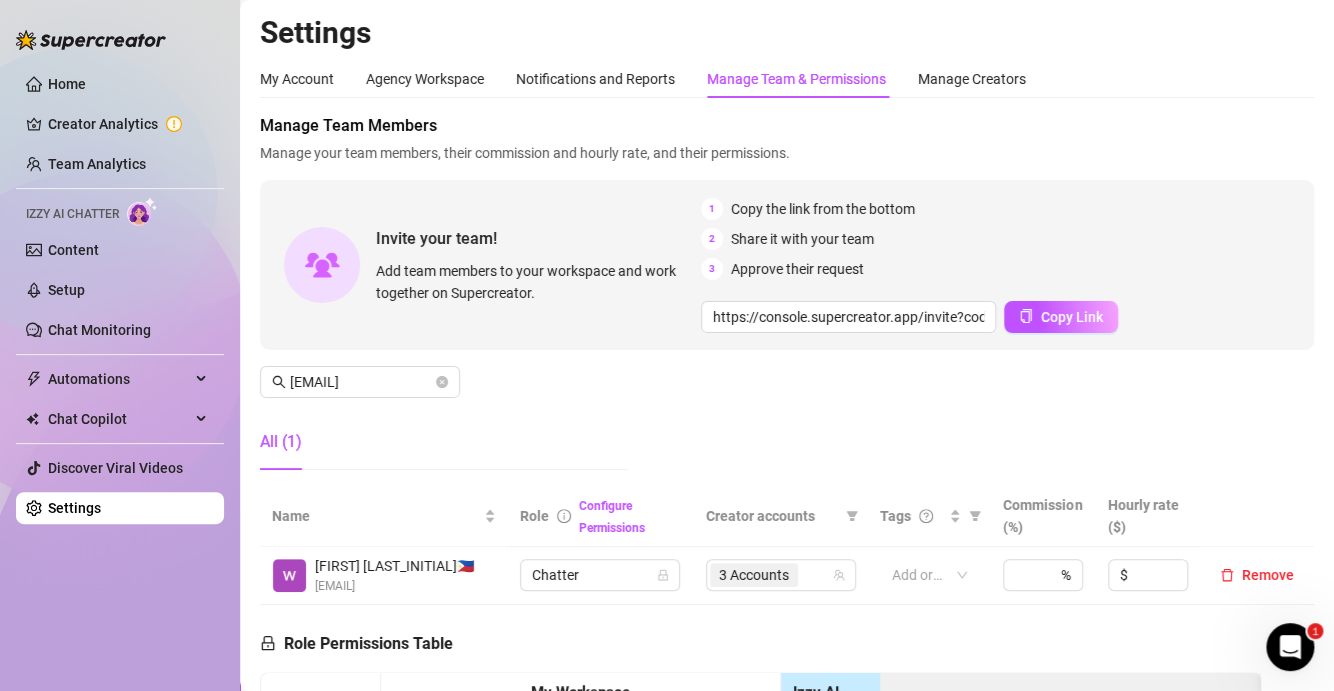click on "Manage Team Members Manage your team members, their commission and hourly rate, and their permissions. Invite your team! Add team members to your workspace and work together on Supercreator. 1 Copy the link from the bottom 2 Share it with your team 3 Approve their request https://console.supercreator.app/invite?code=WqMwg6v3n1cOq0ZCwUzmmFVv36R2&workspace=Fozzy%20 Copy Link [EMAIL] All (1)" at bounding box center (787, 300) 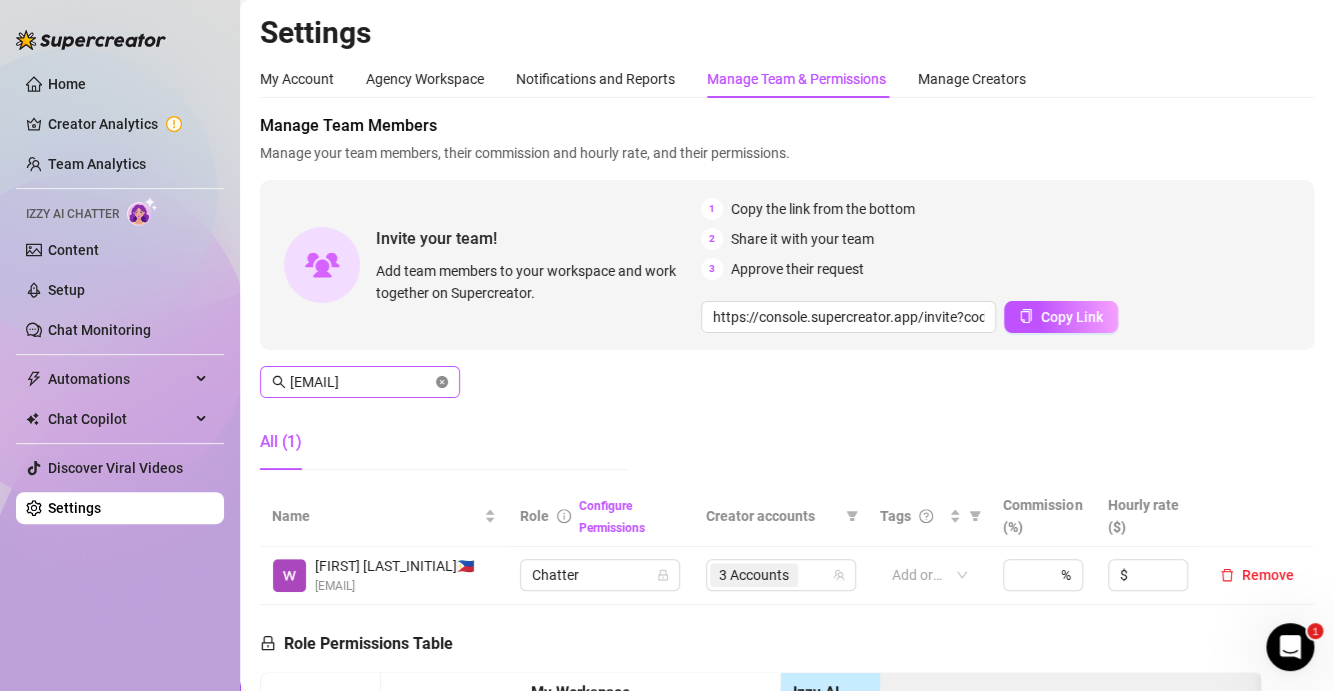 click 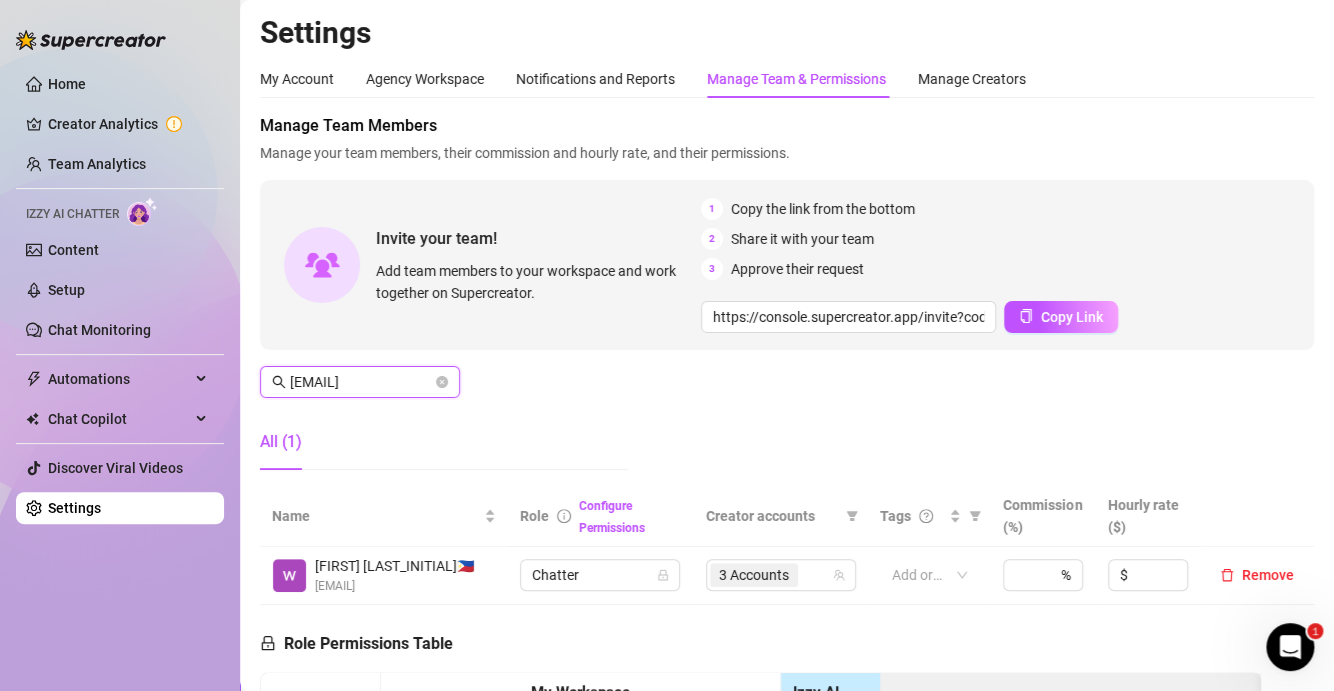 click on "[EMAIL]" at bounding box center (361, 382) 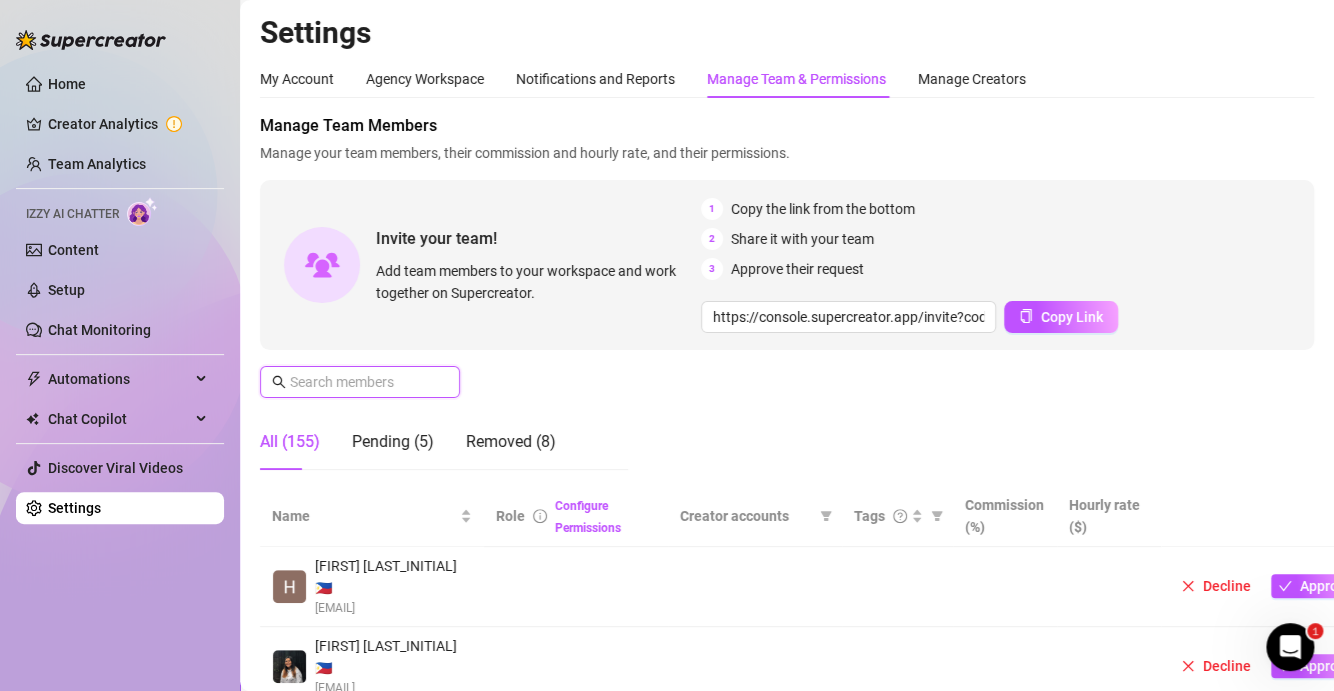 scroll, scrollTop: 0, scrollLeft: 0, axis: both 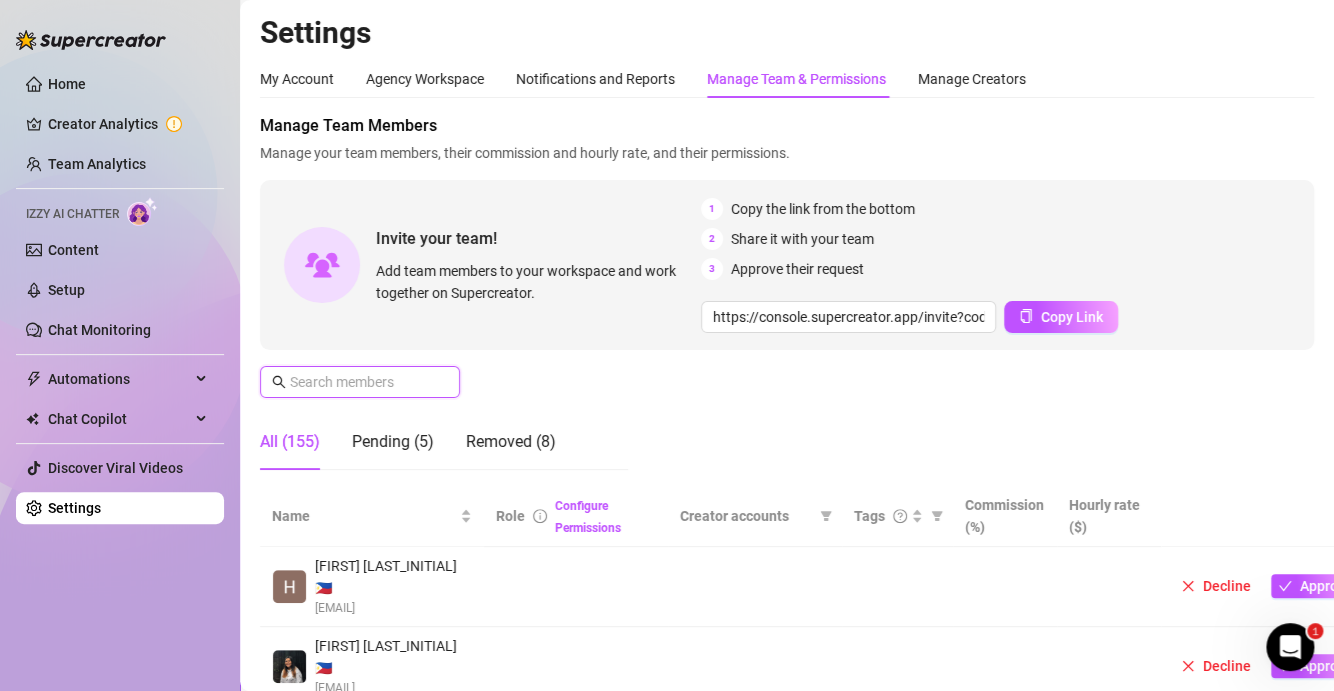 paste on "[EMAIL]" 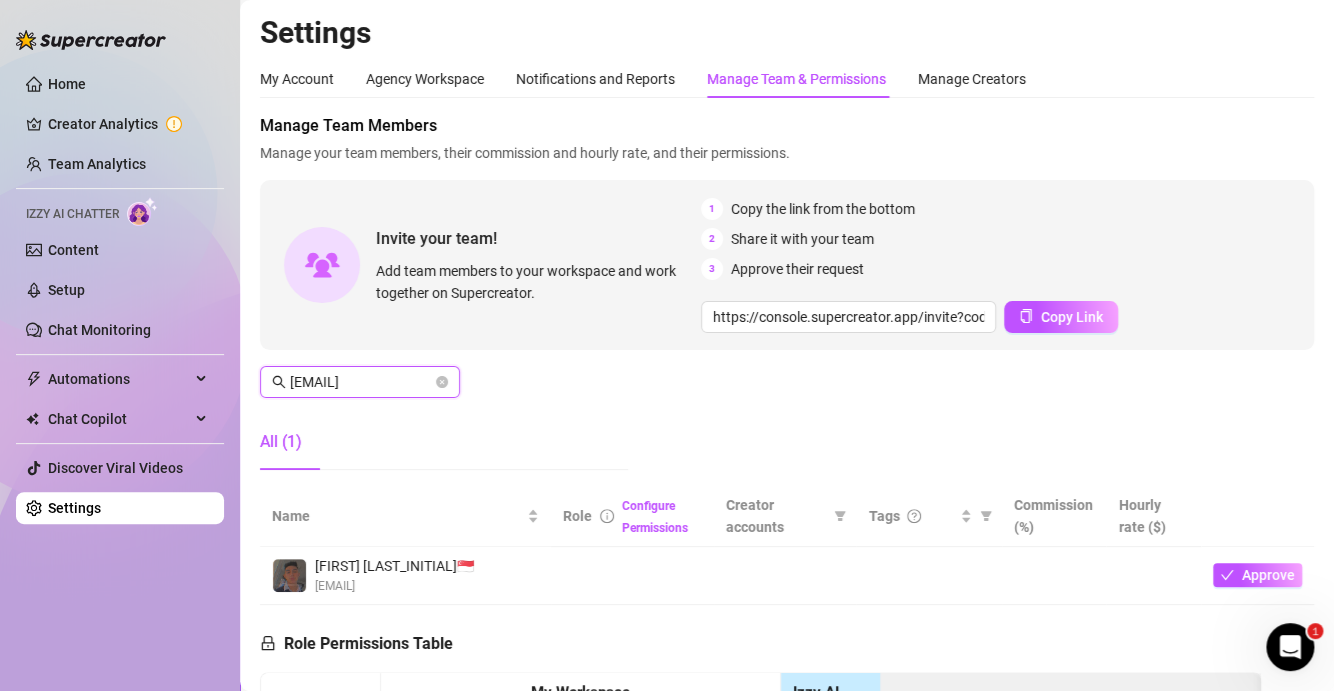 scroll, scrollTop: 0, scrollLeft: 32, axis: horizontal 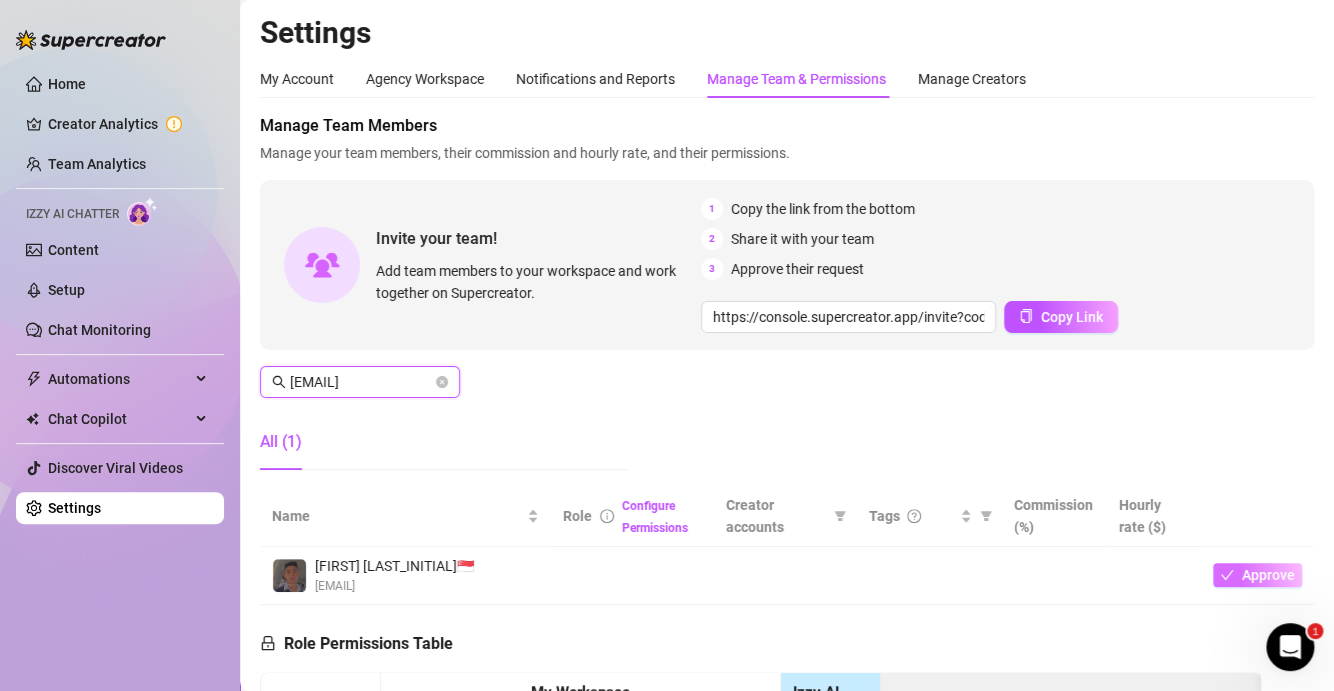 type on "[EMAIL]" 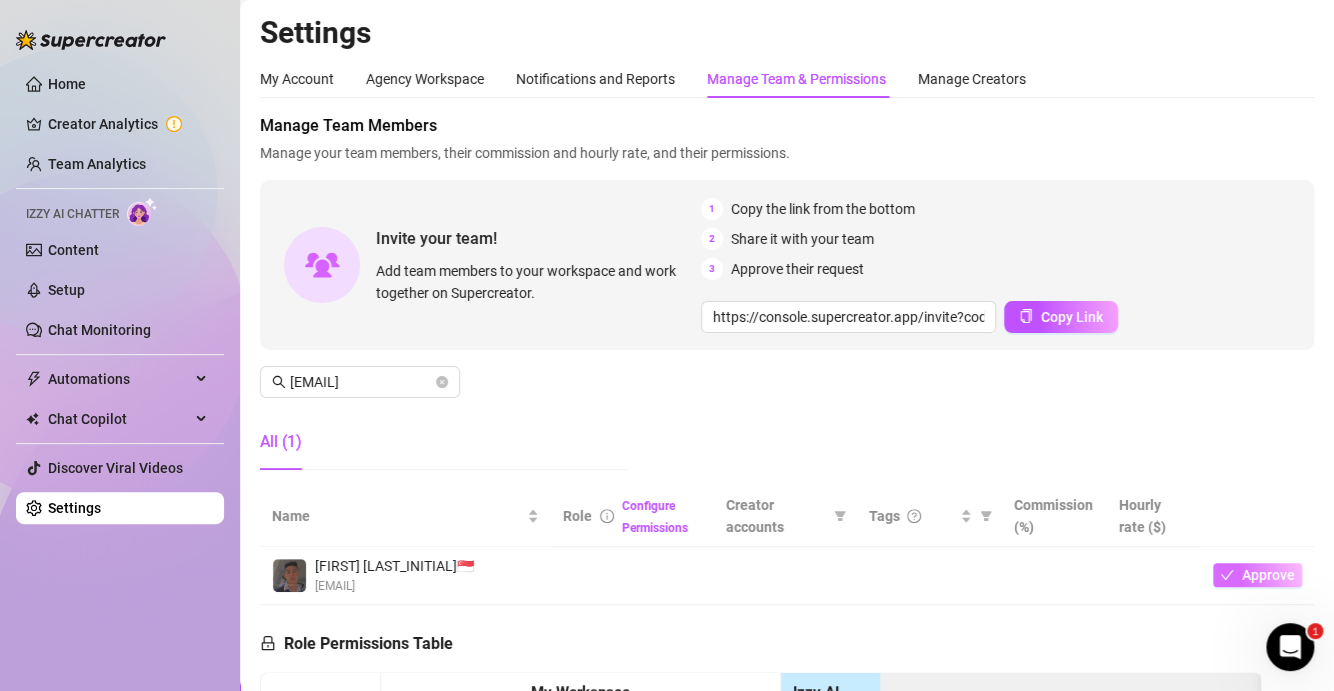 click 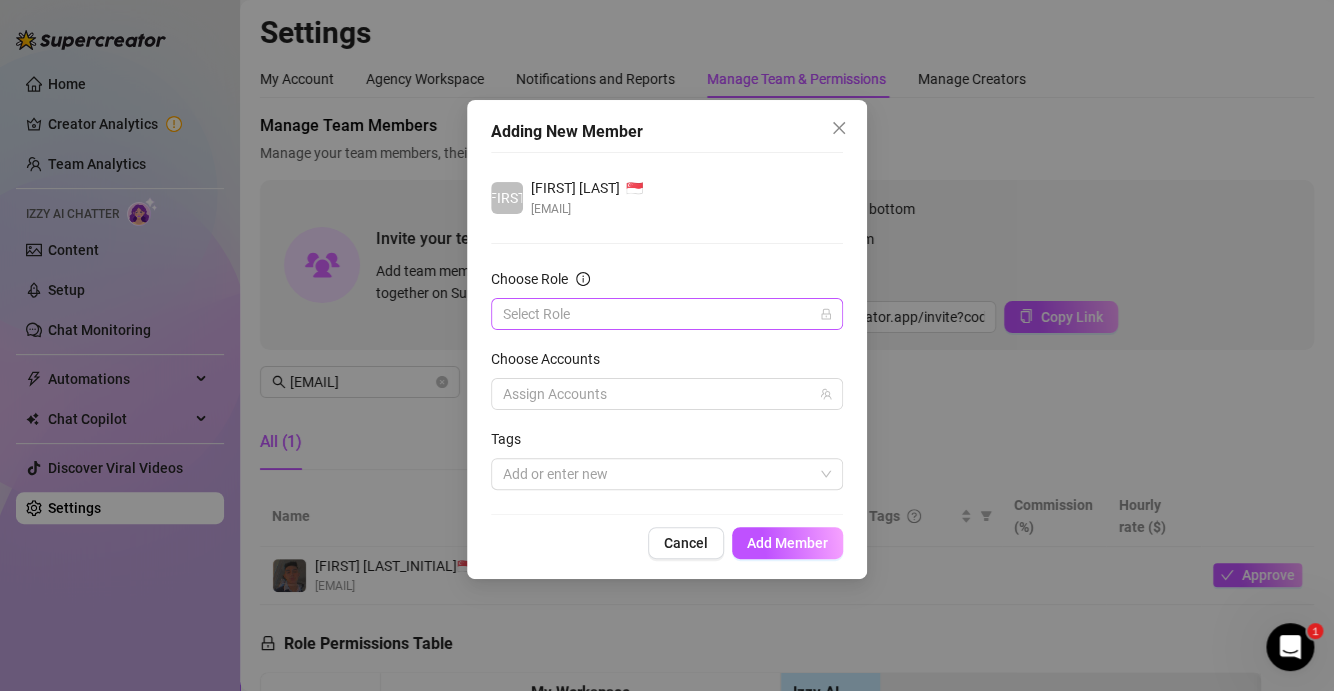 click on "Choose Role" at bounding box center [658, 314] 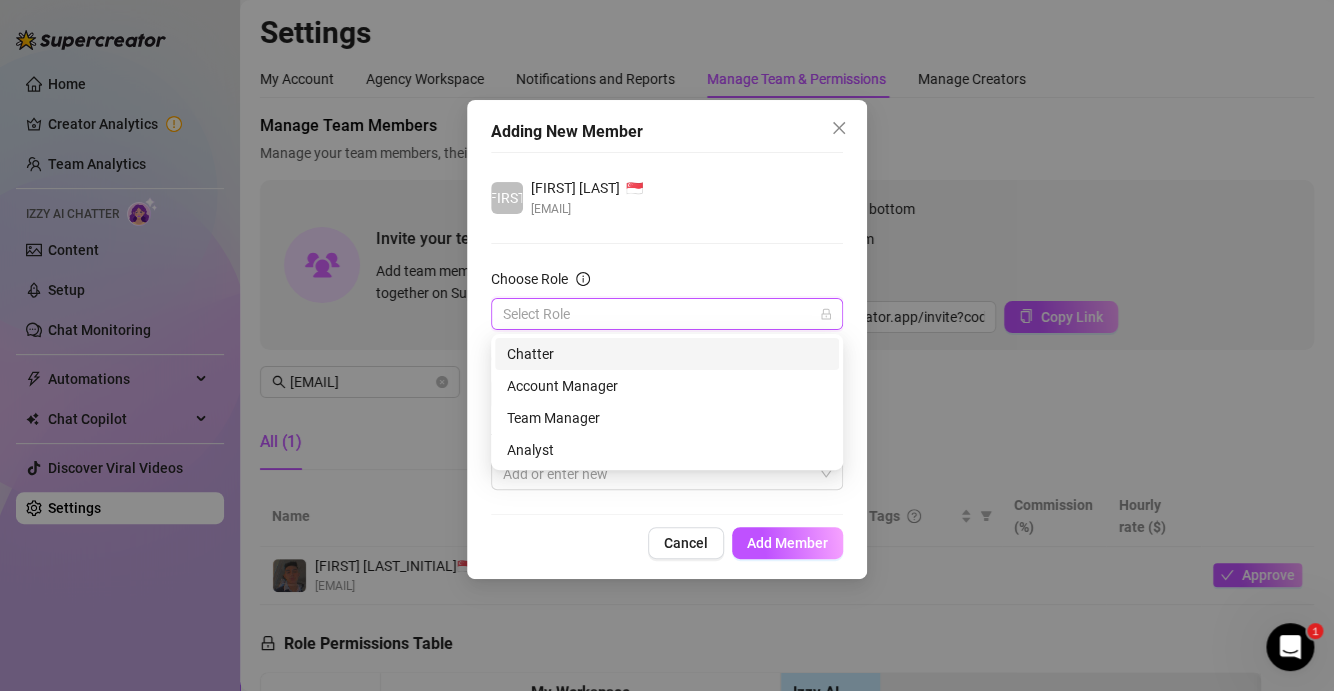 click on "Chatter" at bounding box center [667, 354] 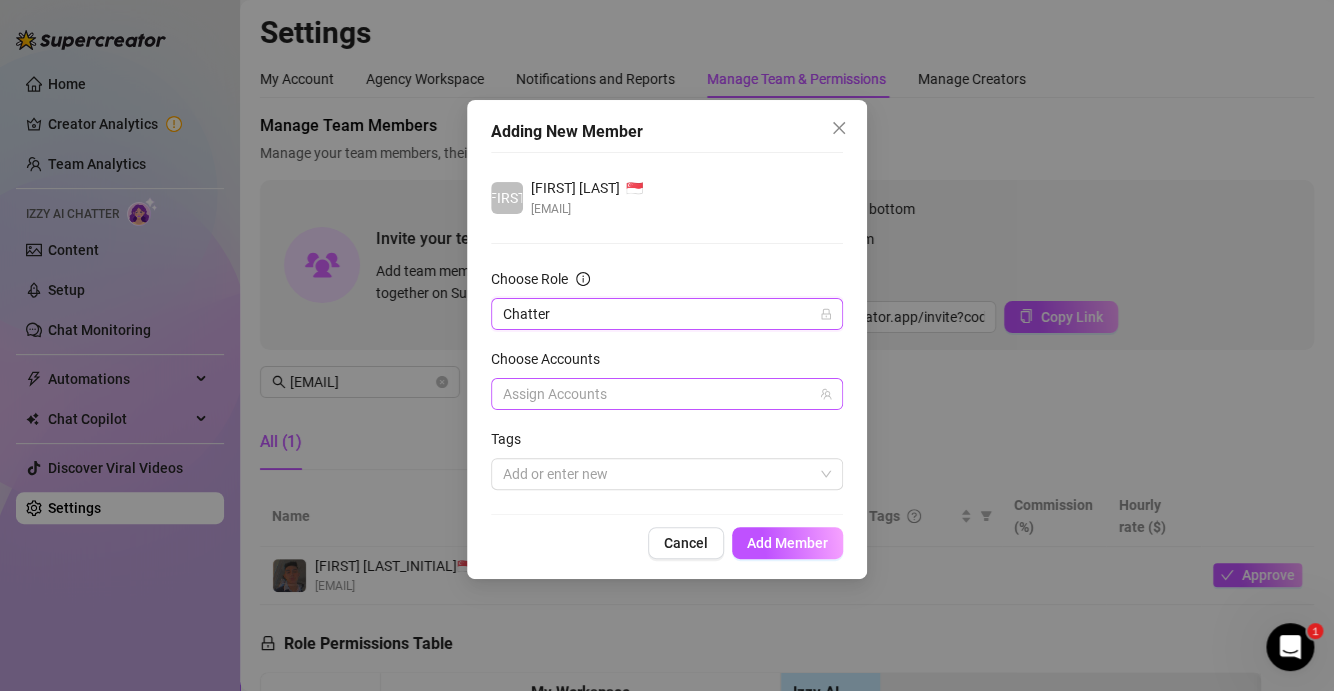 click at bounding box center [656, 394] 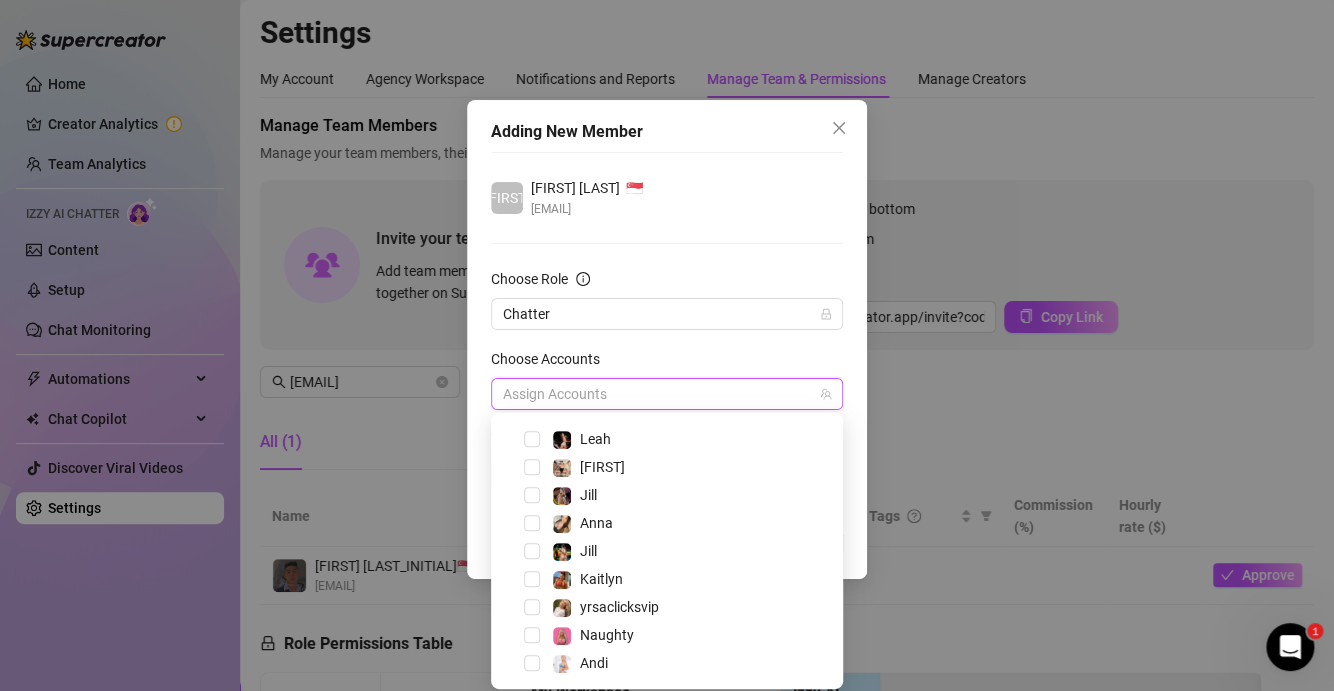 scroll, scrollTop: 44, scrollLeft: 0, axis: vertical 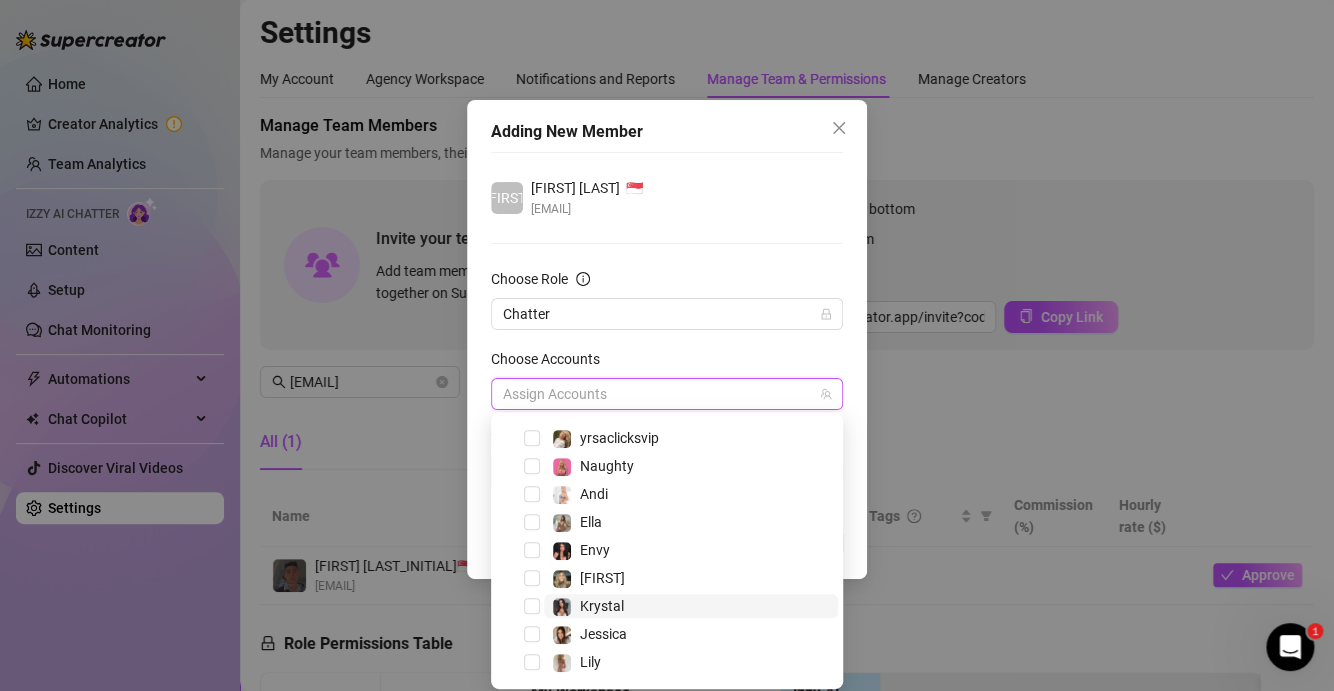 click on "Krystal" at bounding box center (602, 606) 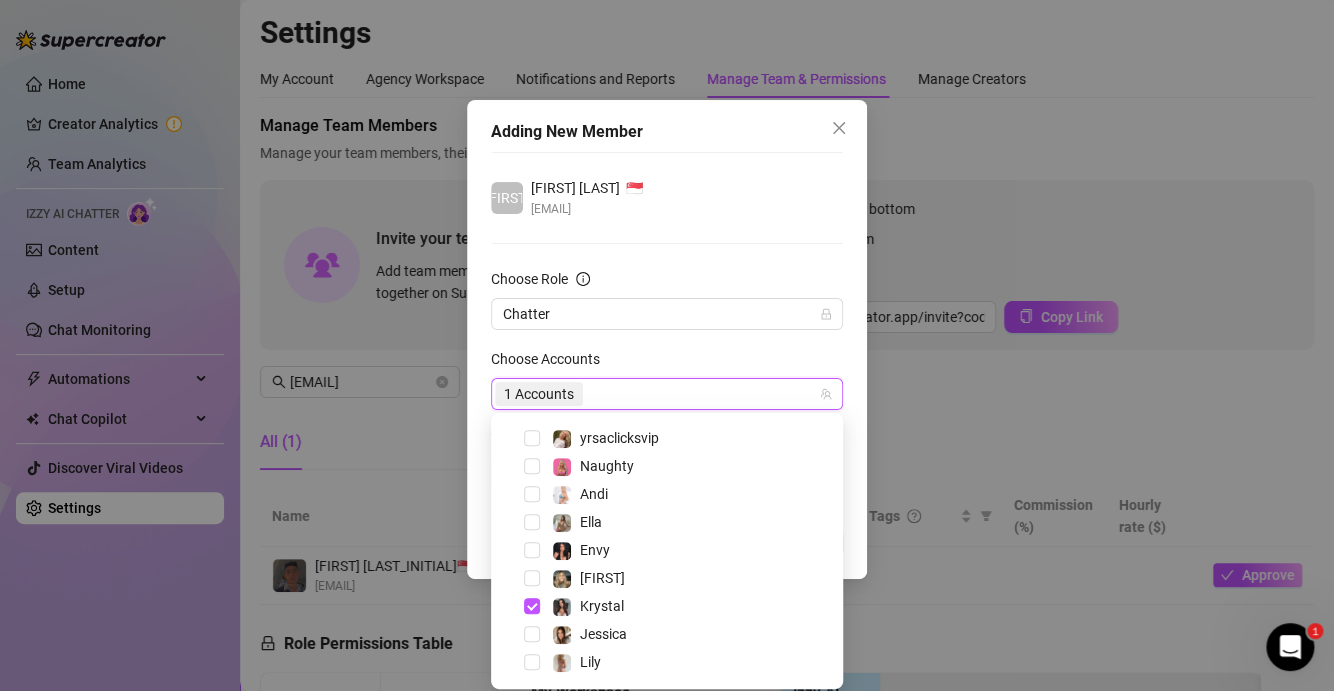 click on "Choose Accounts" at bounding box center [667, 363] 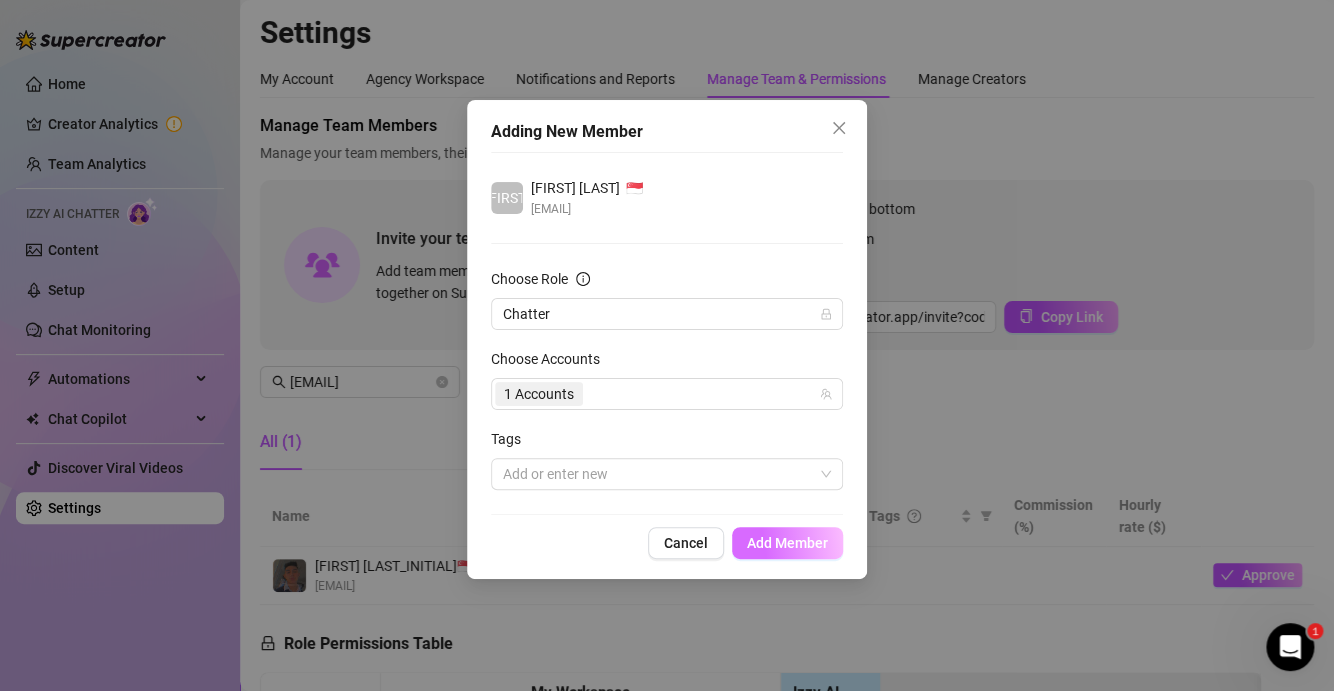 click on "Add Member" at bounding box center (787, 543) 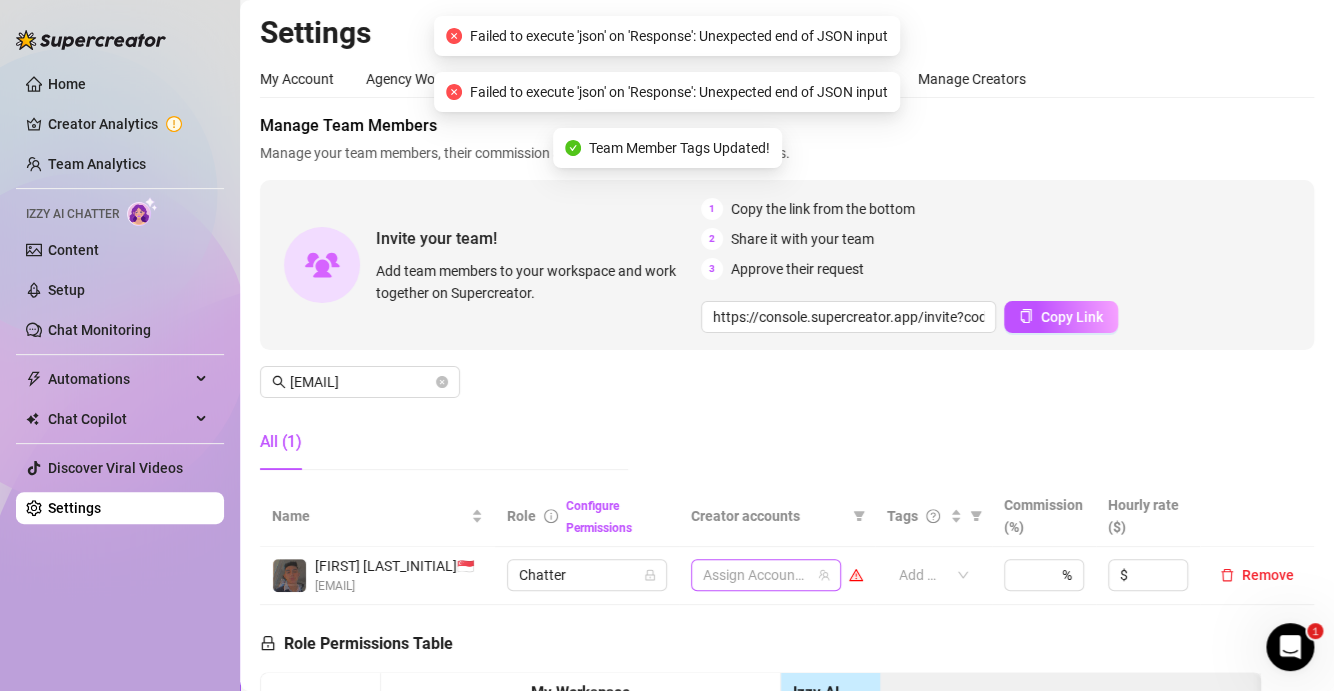 click at bounding box center (755, 575) 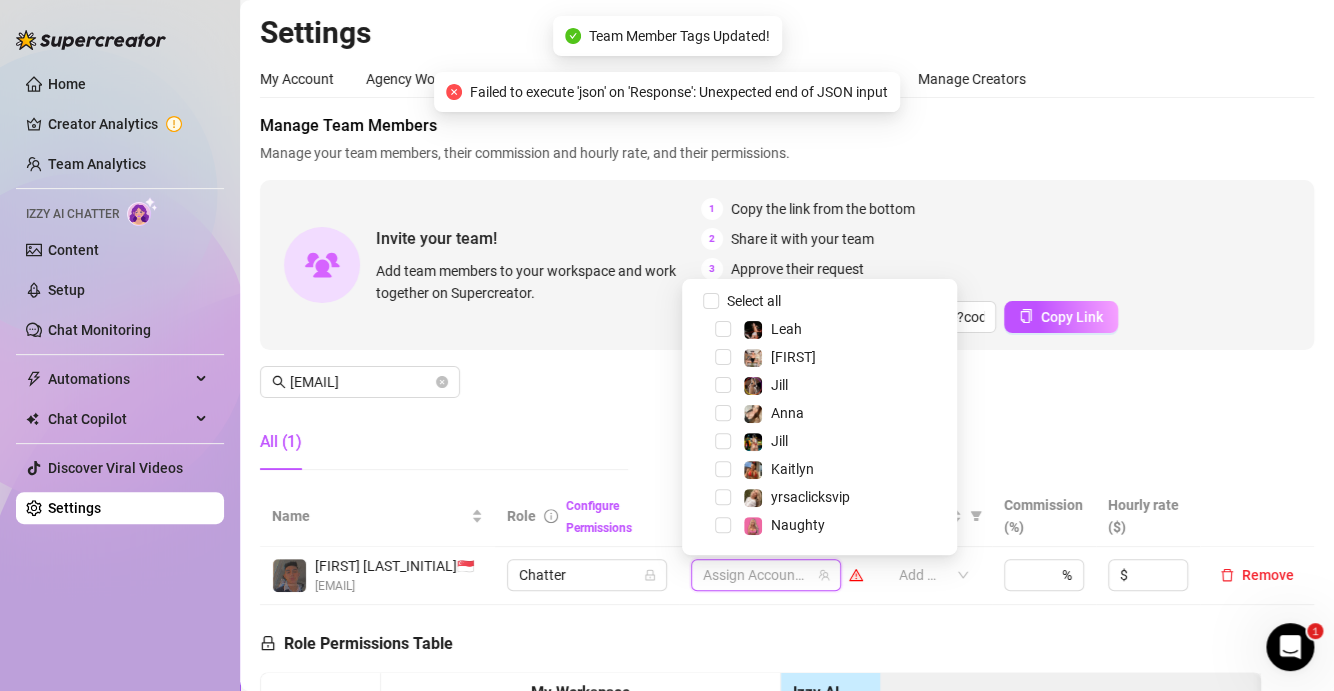 drag, startPoint x: 949, startPoint y: 327, endPoint x: 955, endPoint y: 350, distance: 23.769728 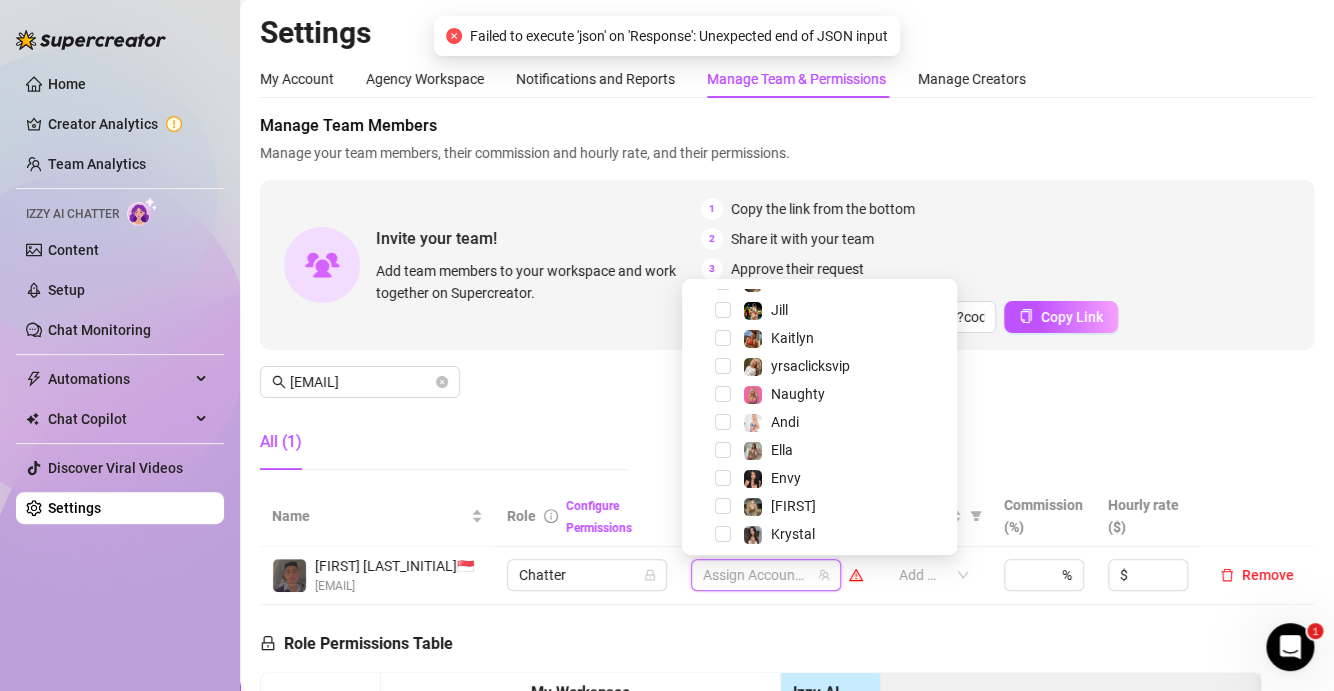 scroll, scrollTop: 203, scrollLeft: 0, axis: vertical 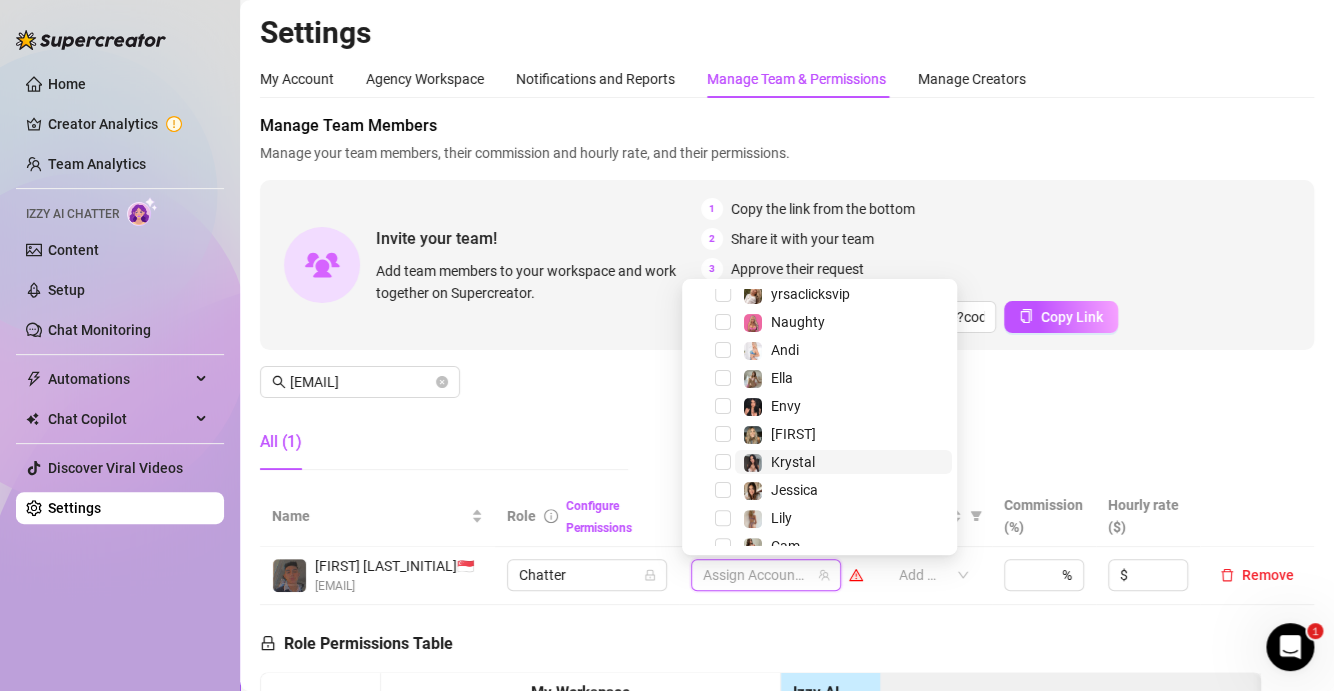 click on "Krystal" at bounding box center [843, 462] 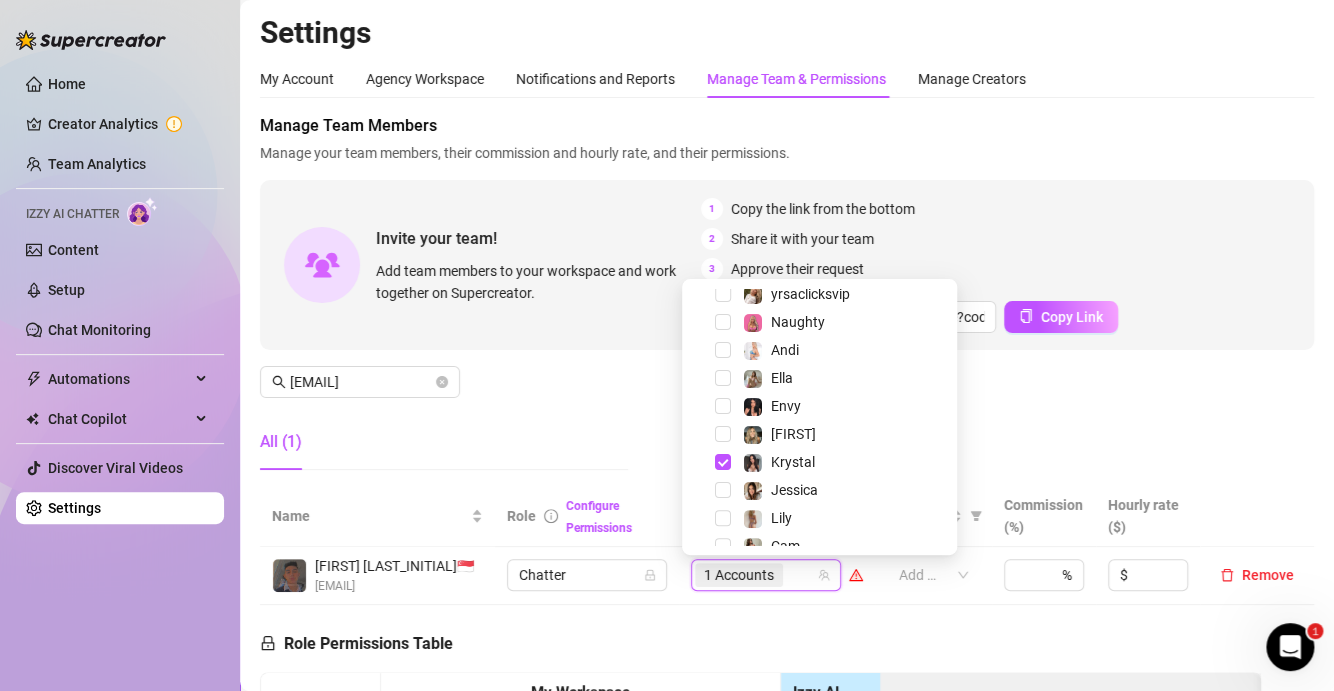click on "All (1)" at bounding box center [444, 442] 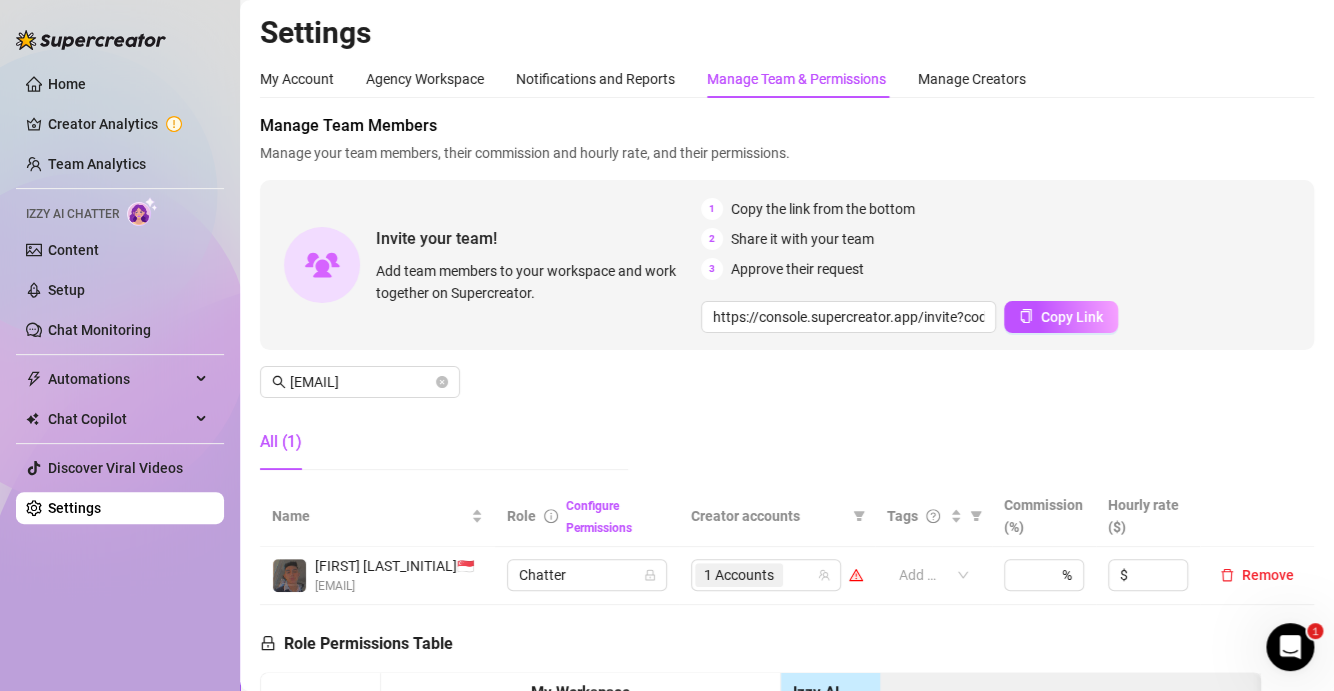 click on "Manage Team Members" at bounding box center [787, 126] 